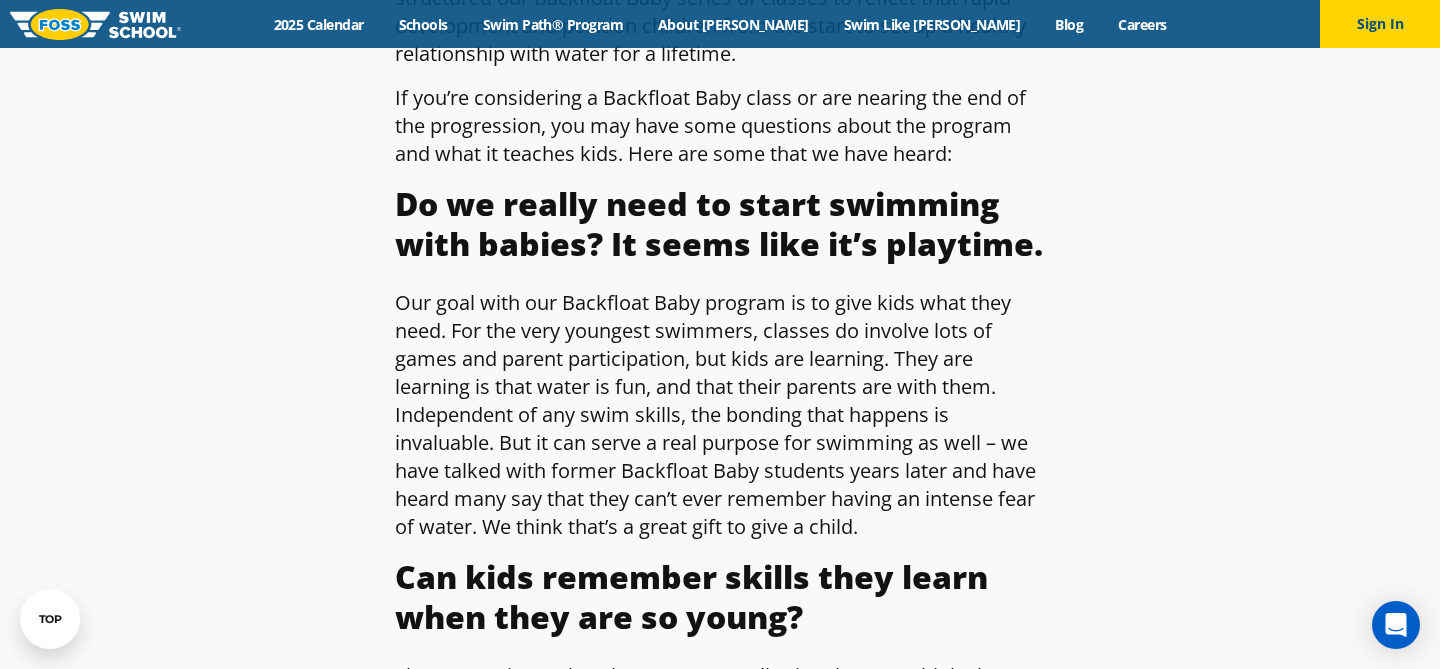 scroll, scrollTop: 962, scrollLeft: 0, axis: vertical 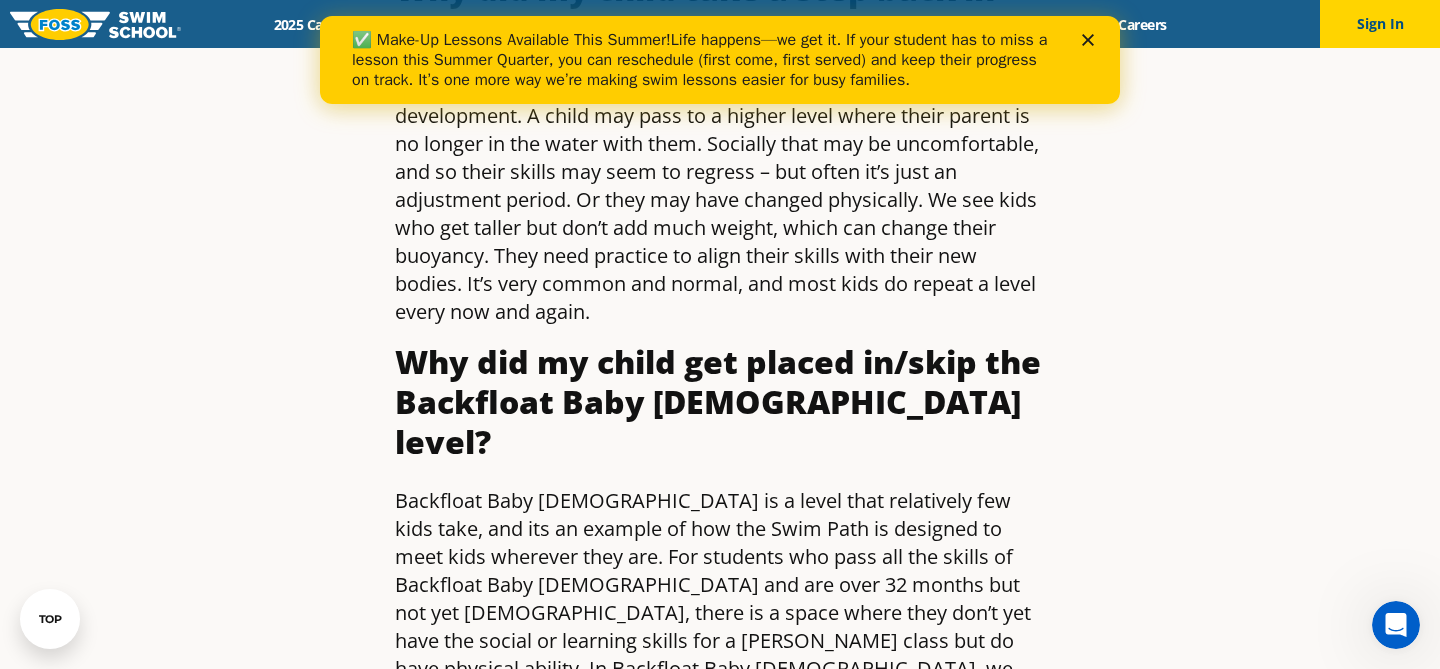 click 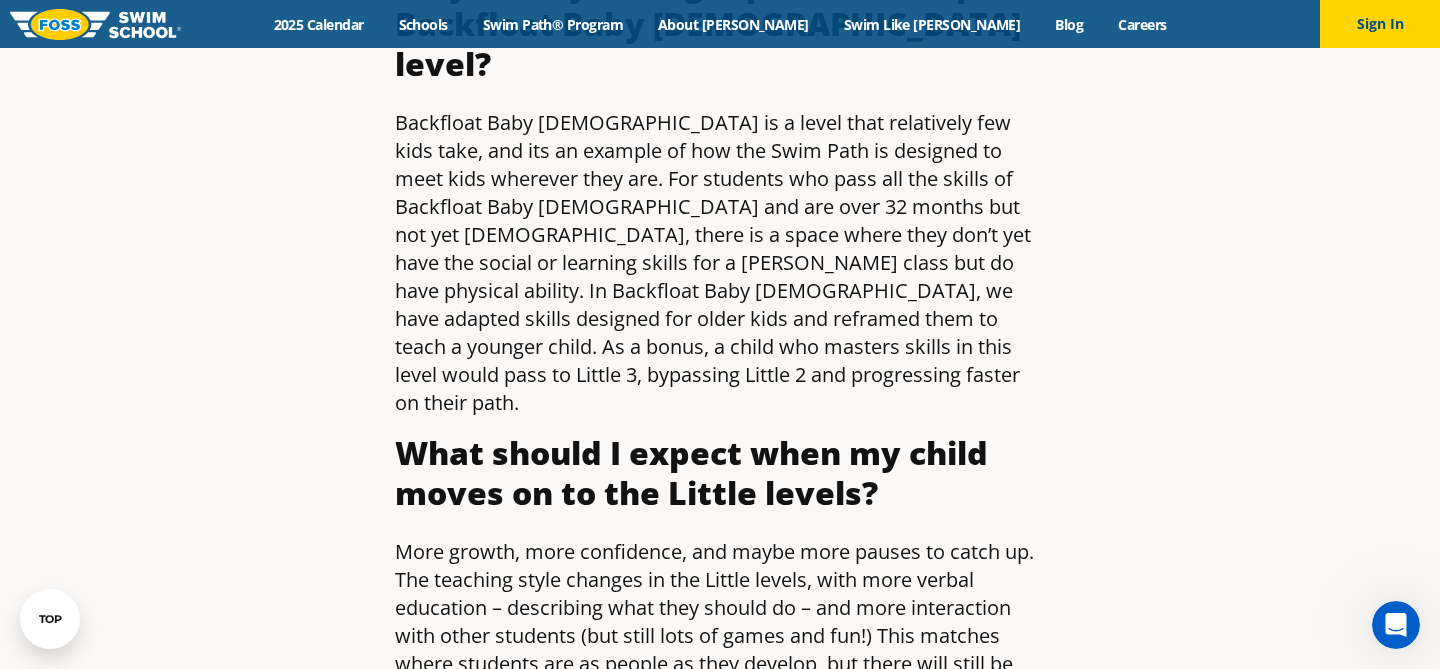 scroll, scrollTop: 2324, scrollLeft: 0, axis: vertical 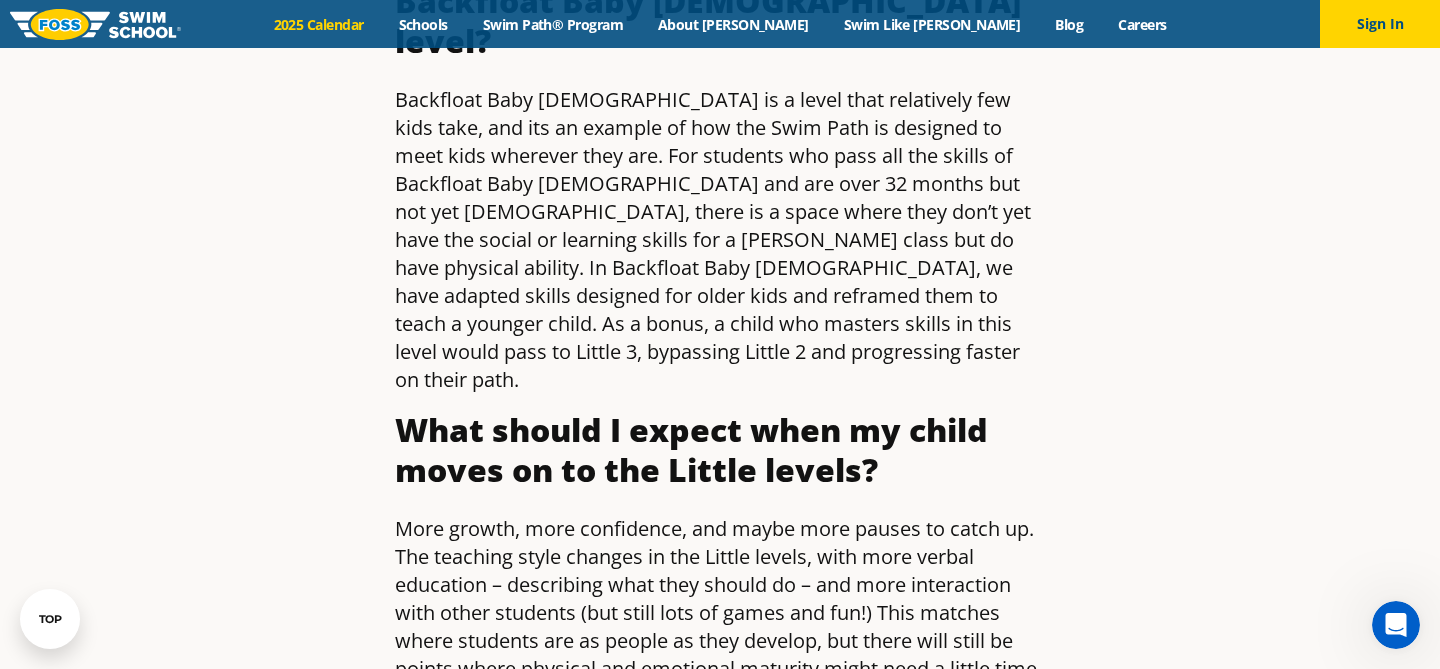 click on "2025 Calendar" at bounding box center [318, 24] 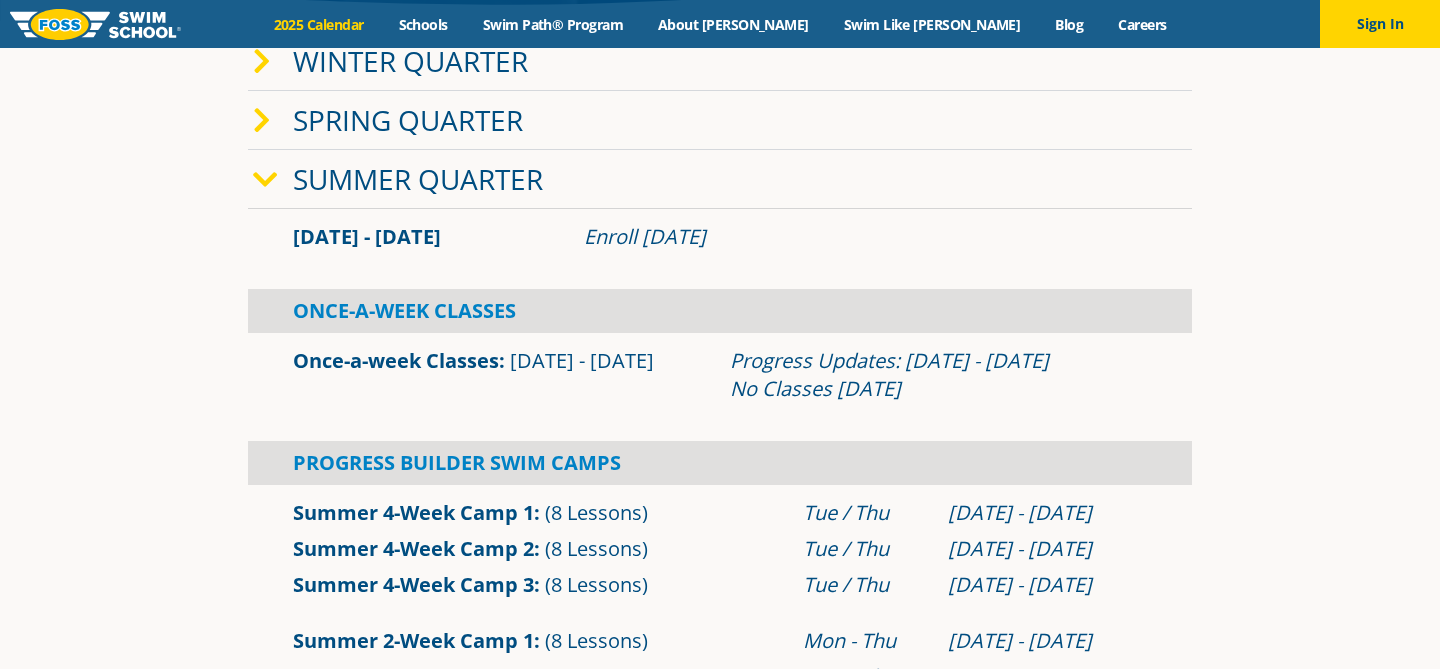 scroll, scrollTop: 447, scrollLeft: 0, axis: vertical 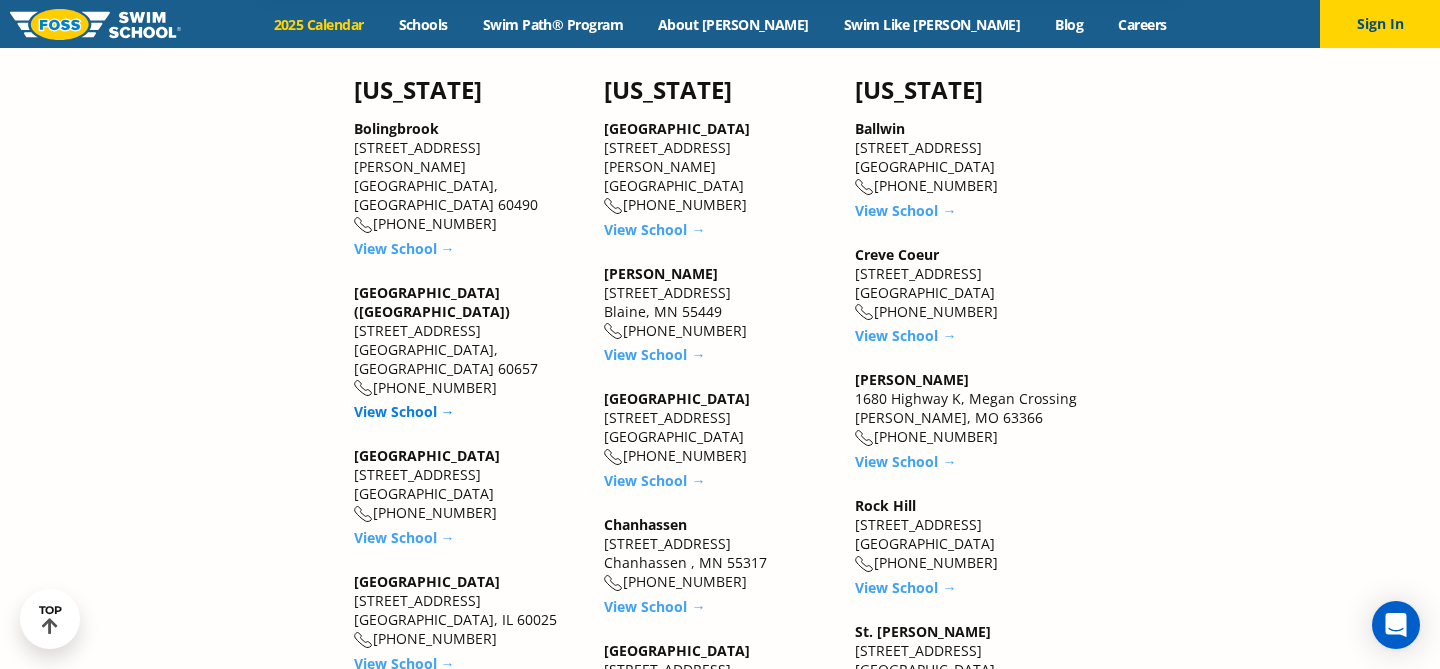 click on "View School →" at bounding box center [404, 411] 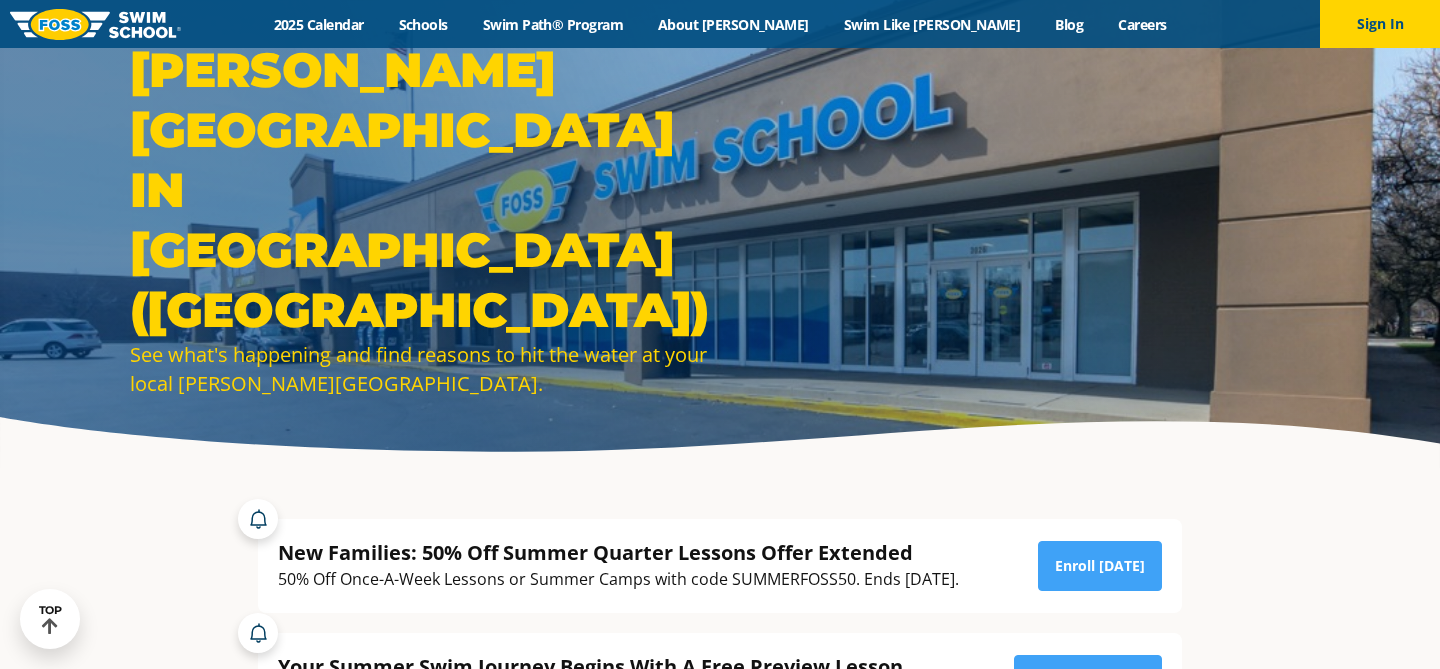 scroll, scrollTop: 204, scrollLeft: 0, axis: vertical 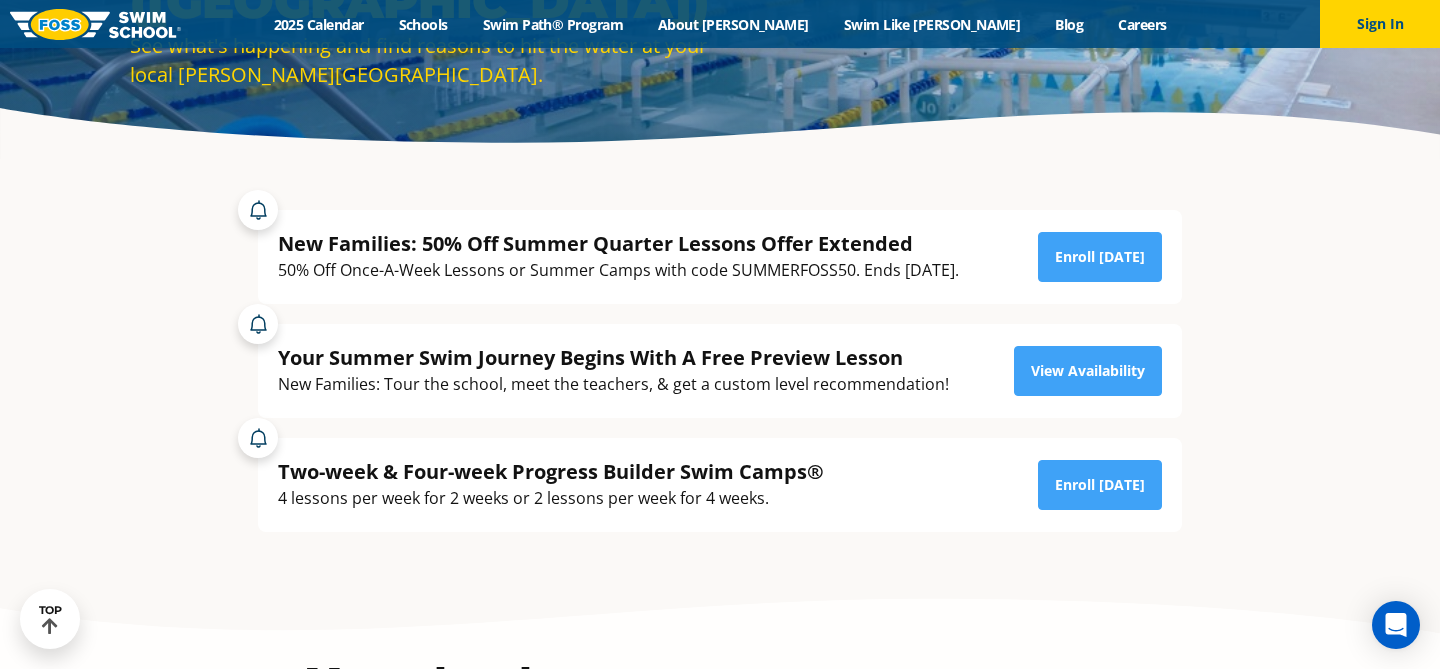 click on "50% Off Once-A-Week Lessons or Summer Camps with code SUMMERFOSS50. Ends [DATE]." at bounding box center [618, 270] 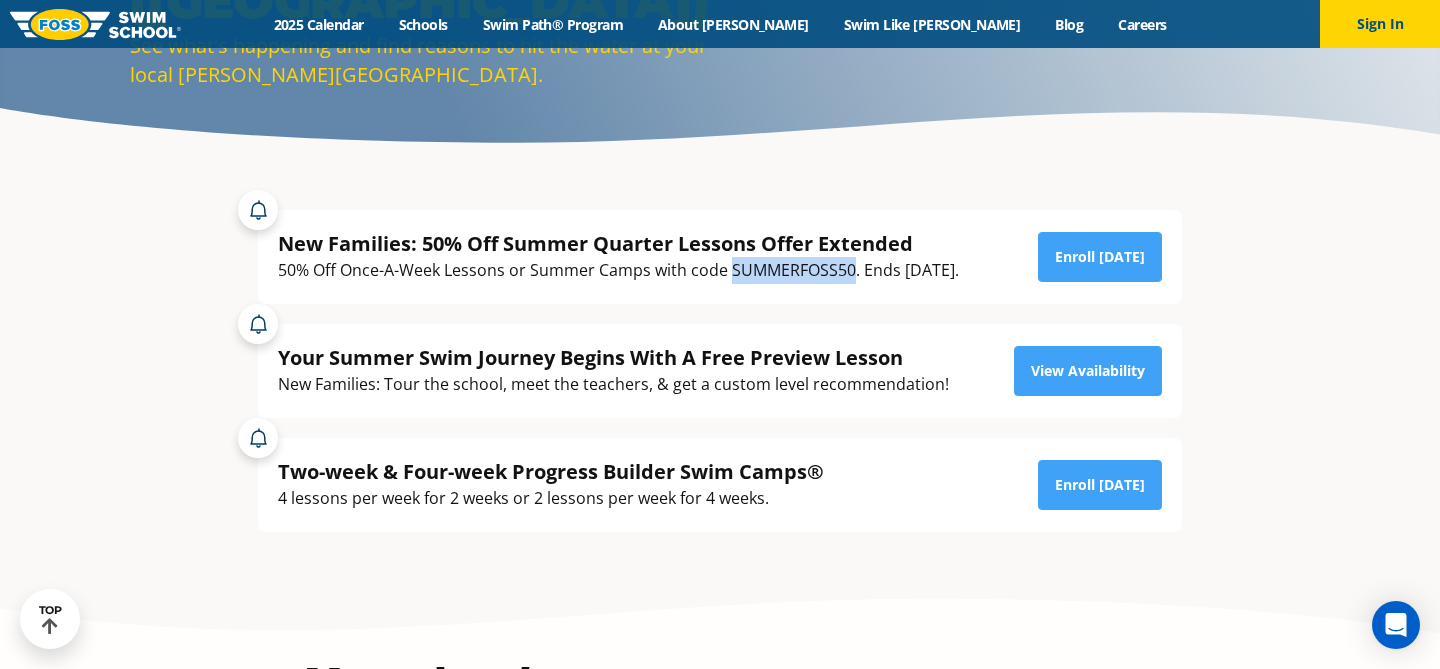 copy on "SUMMERFOSS50" 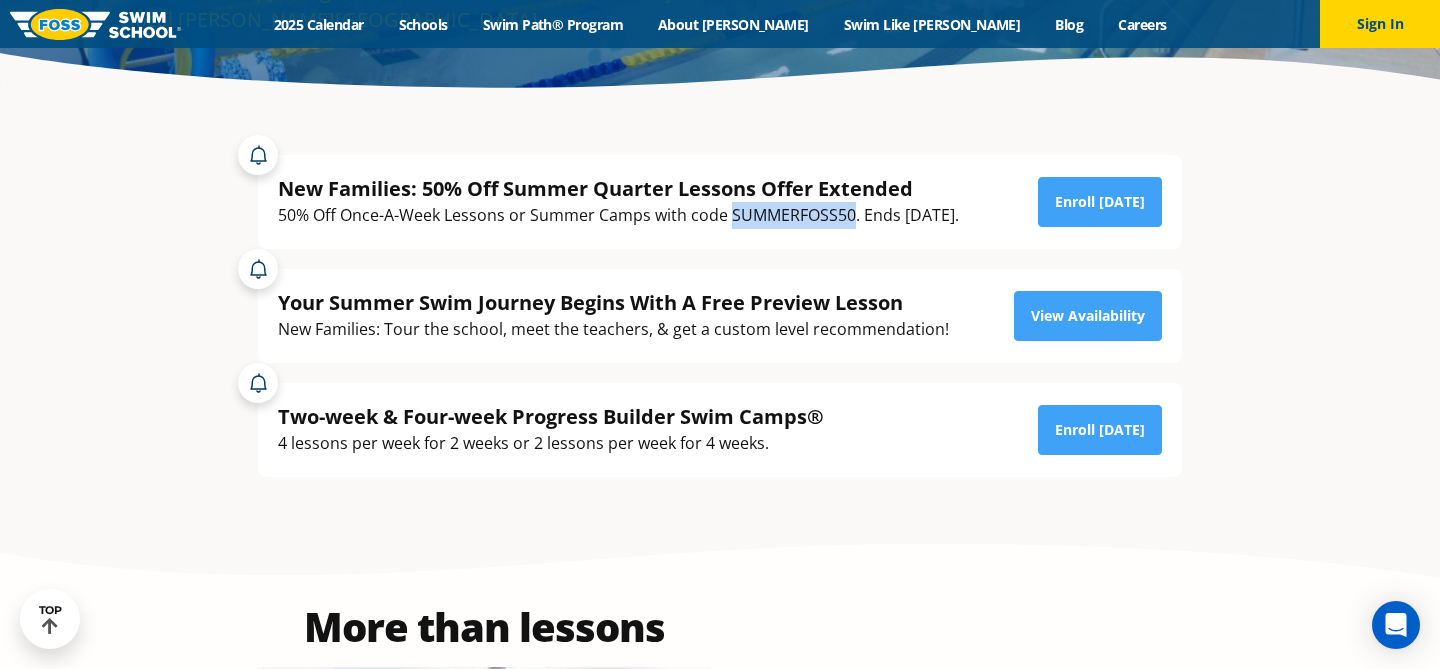 scroll, scrollTop: 316, scrollLeft: 0, axis: vertical 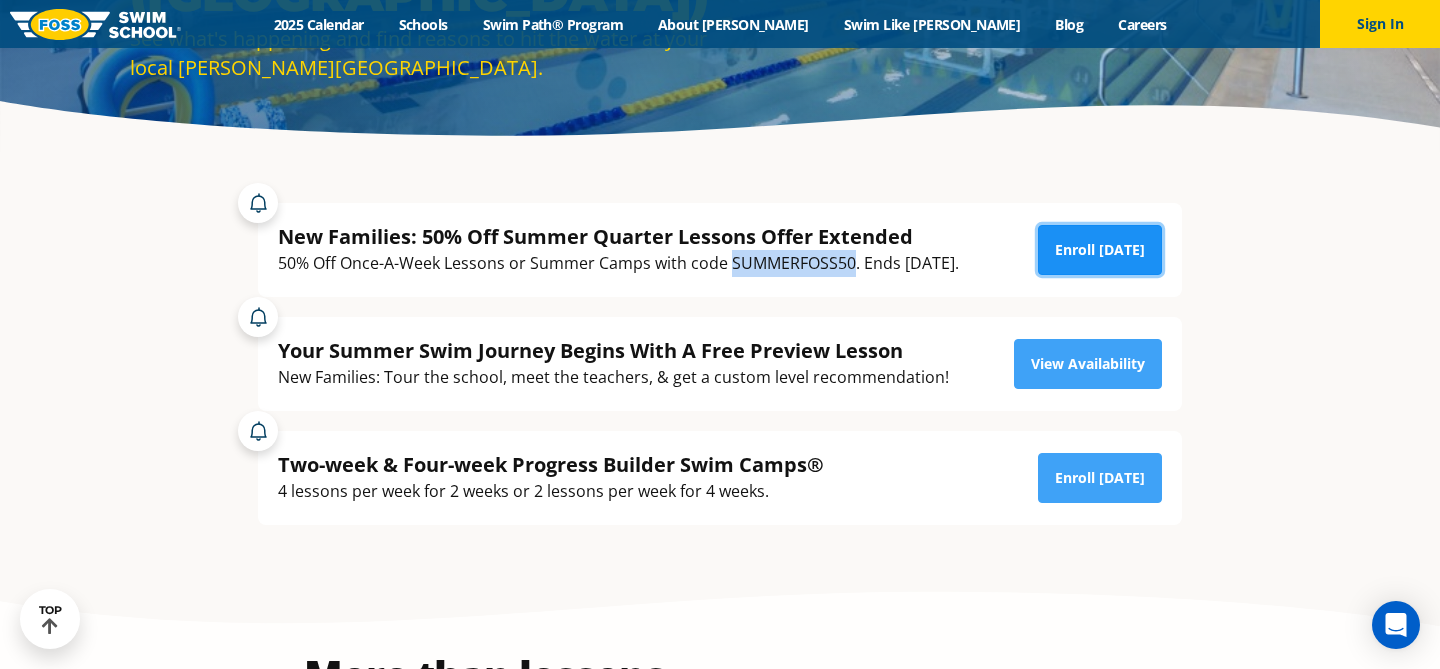 click on "Enroll [DATE]" at bounding box center [1100, 250] 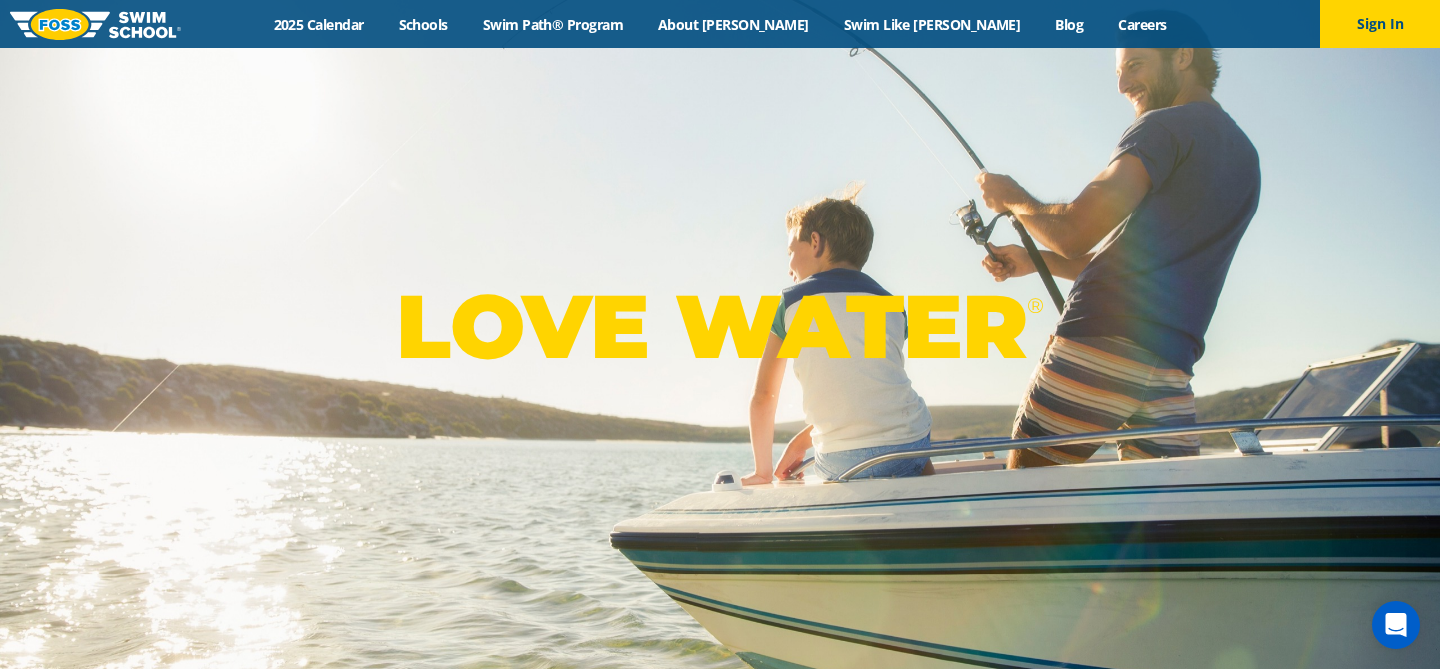 scroll, scrollTop: 0, scrollLeft: 0, axis: both 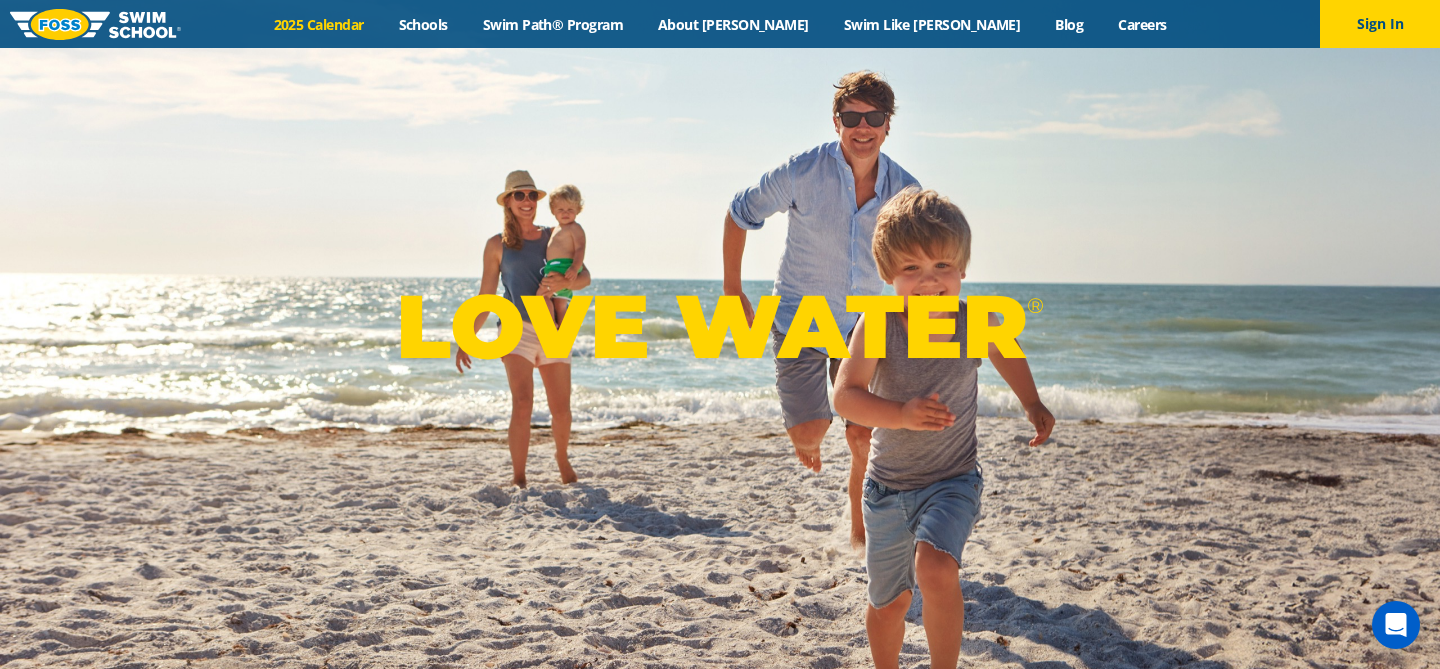 click on "2025 Calendar" at bounding box center [318, 24] 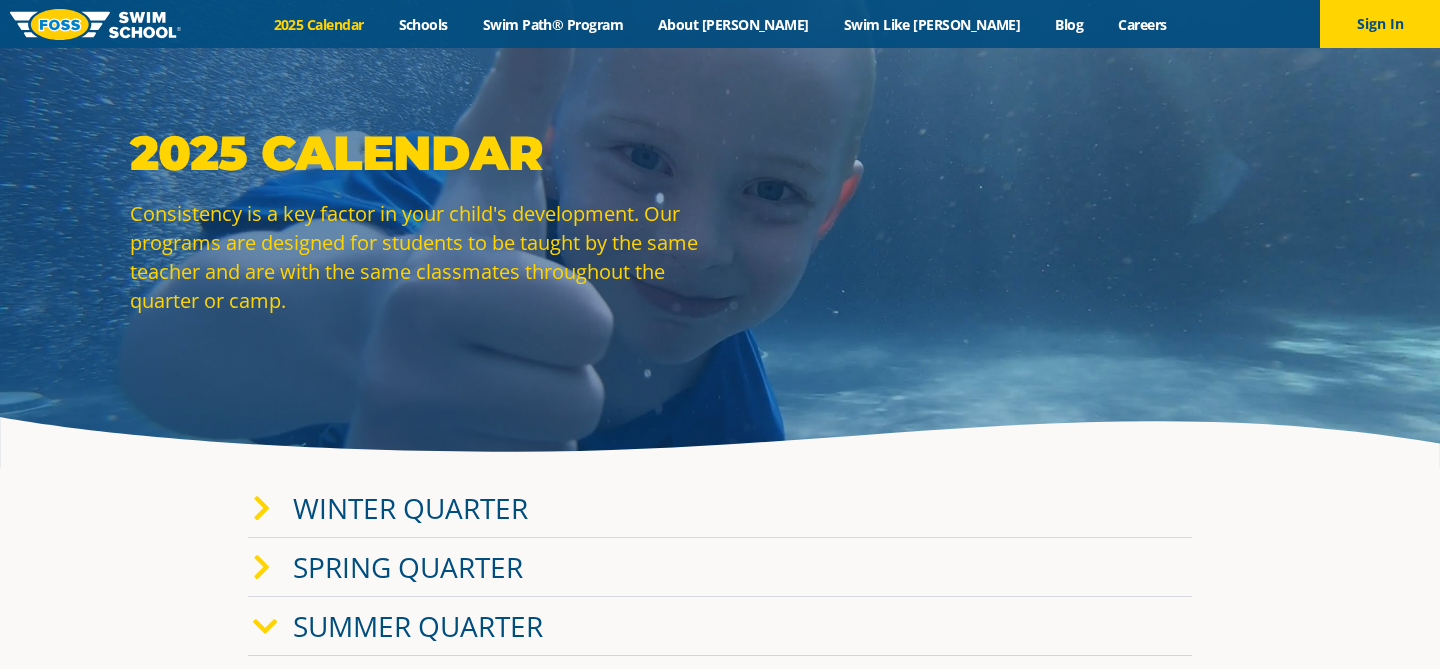 scroll, scrollTop: 424, scrollLeft: 0, axis: vertical 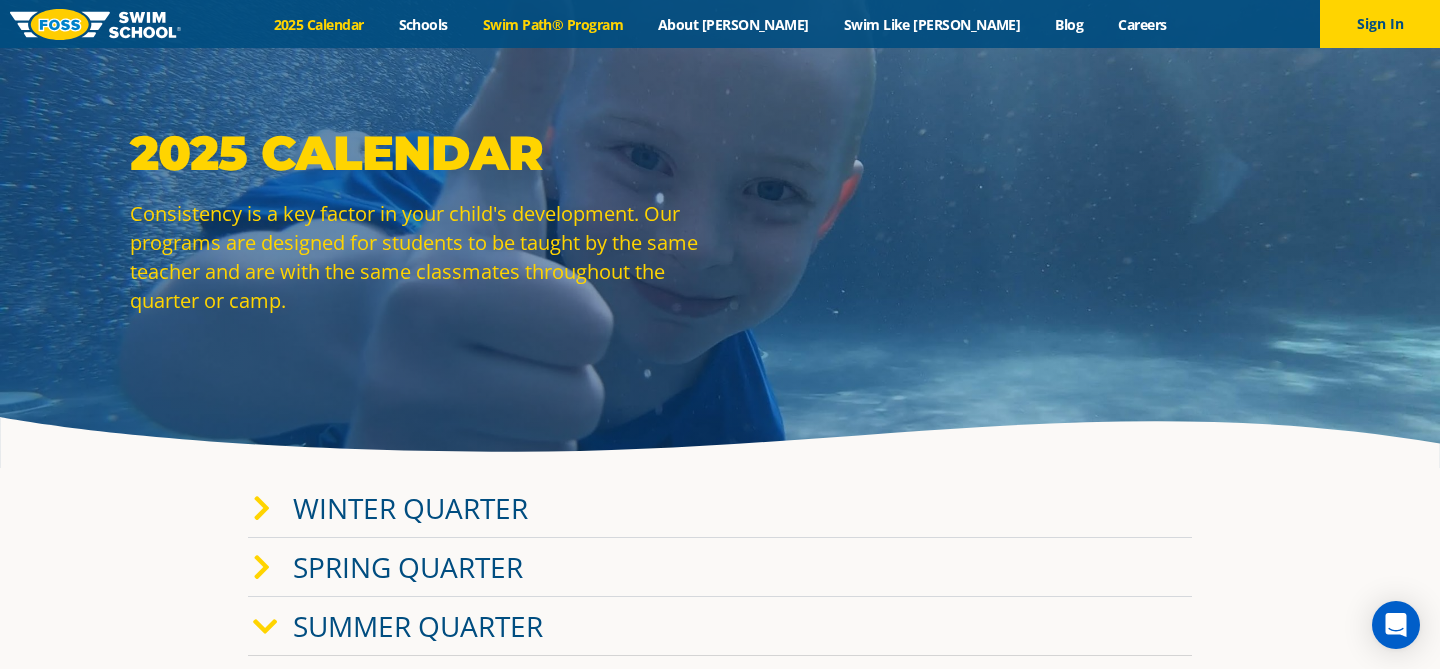 click on "Swim Path® Program" at bounding box center [552, 24] 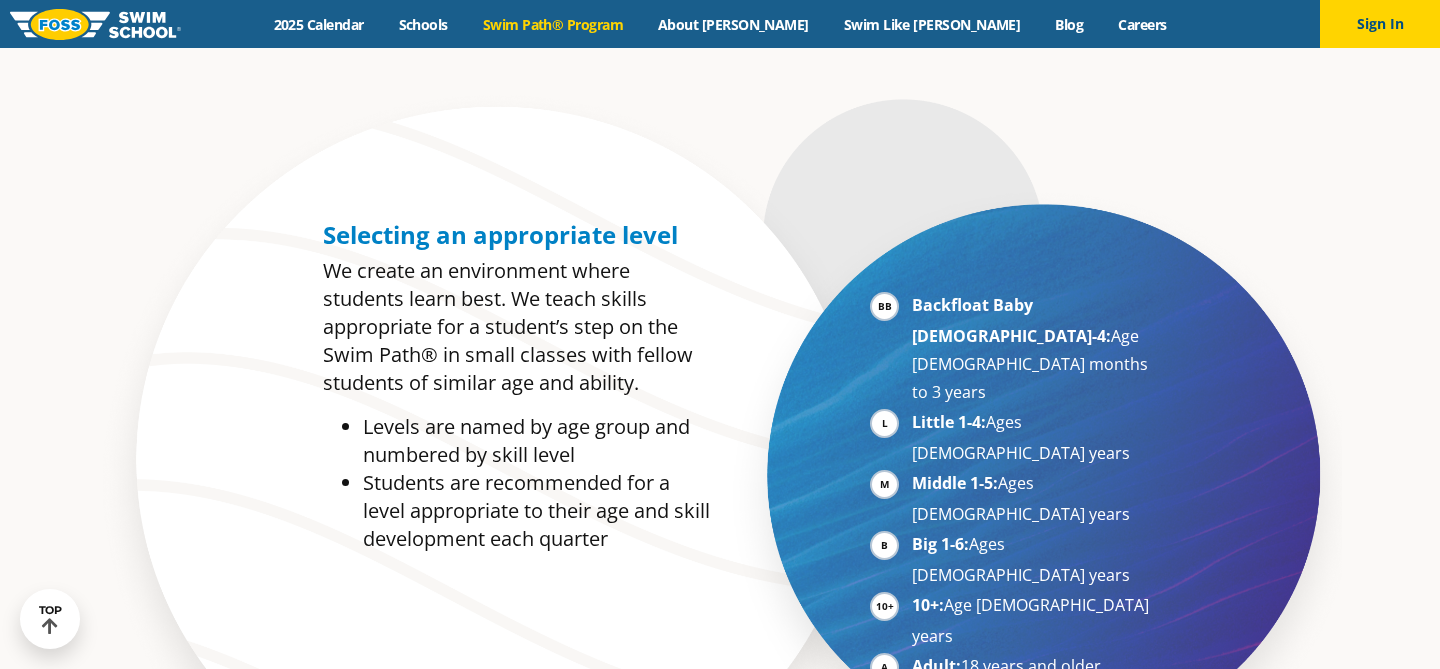 scroll, scrollTop: 871, scrollLeft: 0, axis: vertical 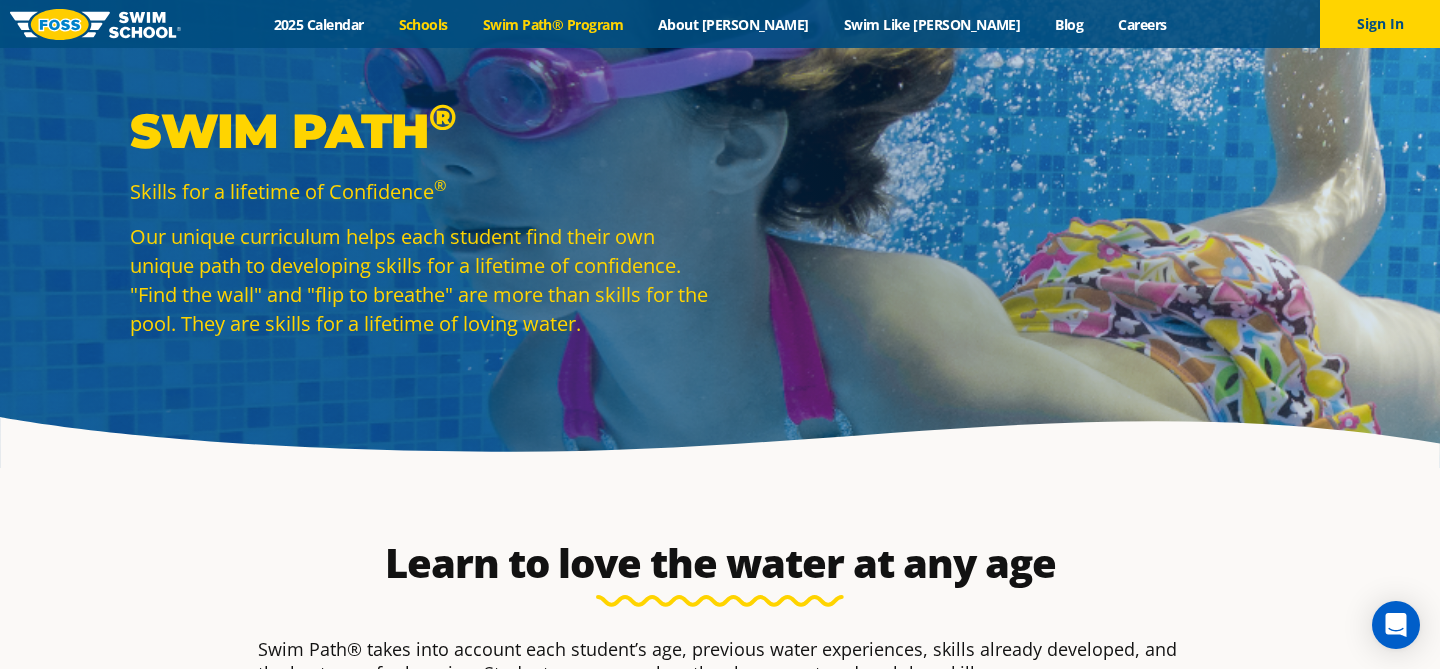click on "Schools" at bounding box center (423, 24) 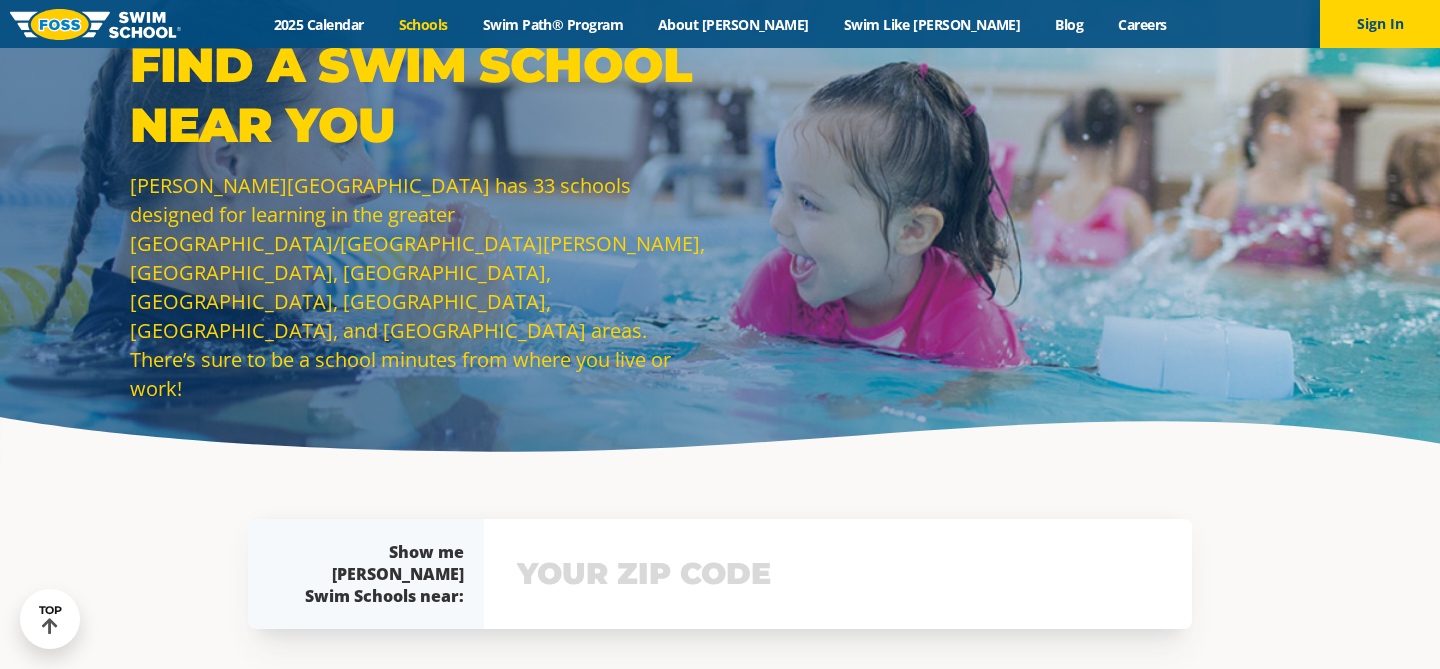 scroll, scrollTop: 1352, scrollLeft: 0, axis: vertical 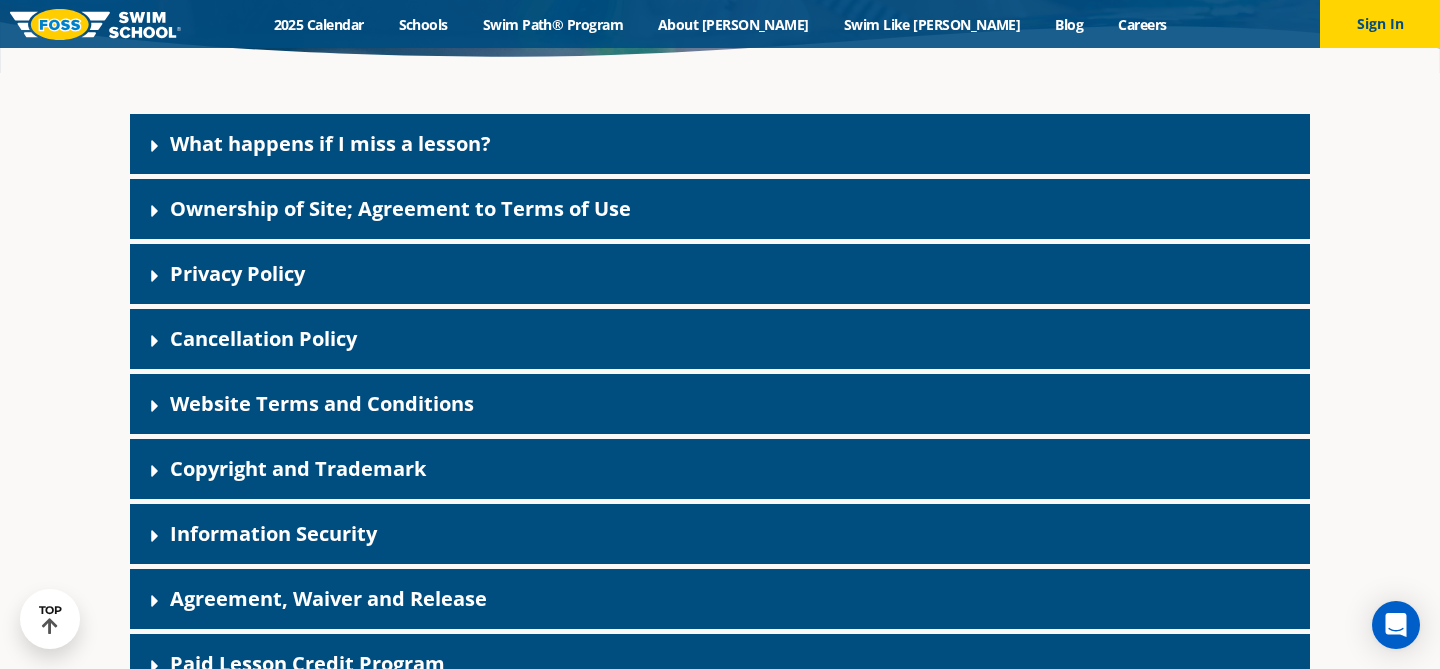 click 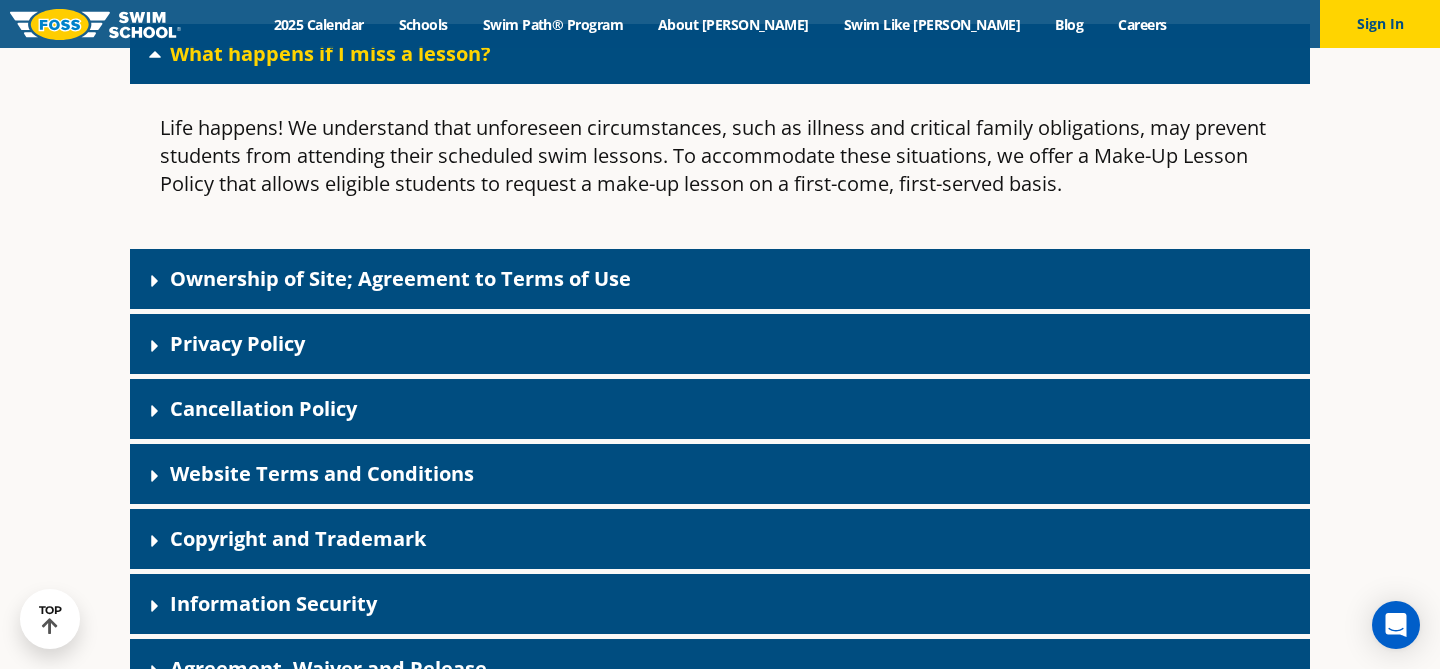 scroll, scrollTop: 487, scrollLeft: 0, axis: vertical 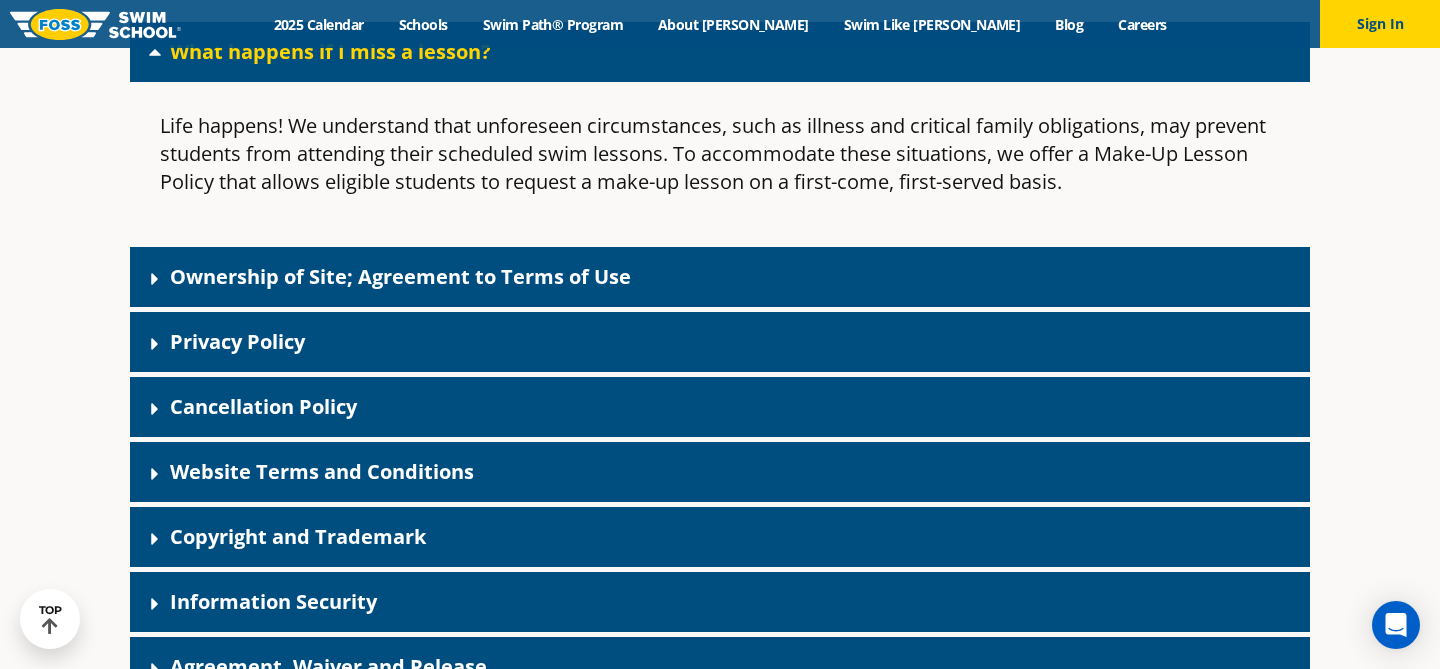 click 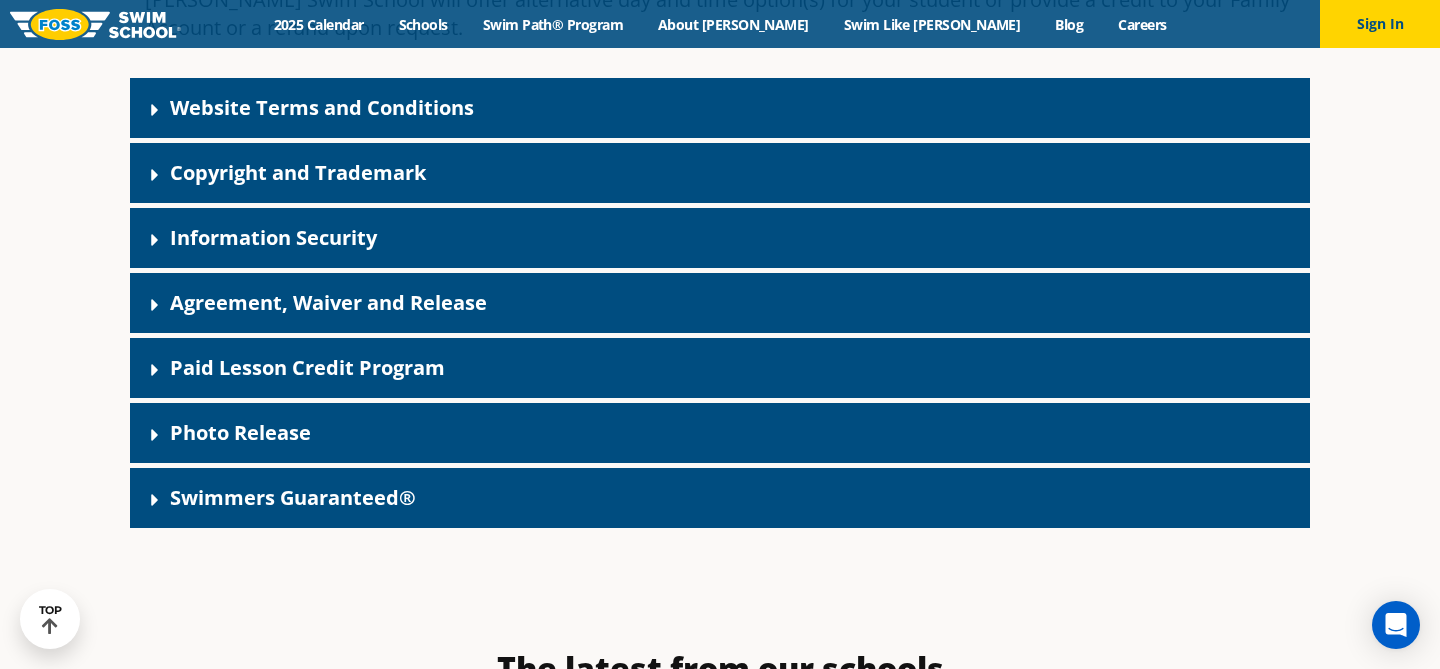 scroll, scrollTop: 1827, scrollLeft: 0, axis: vertical 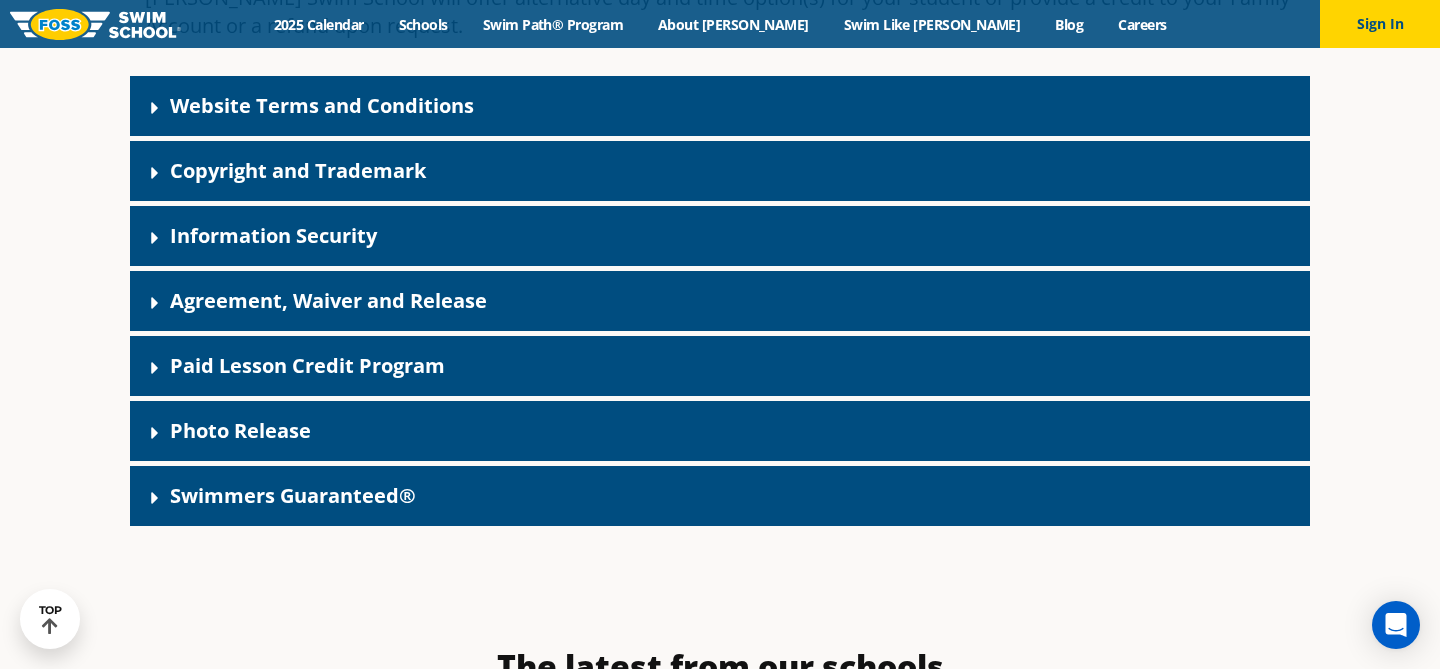 click 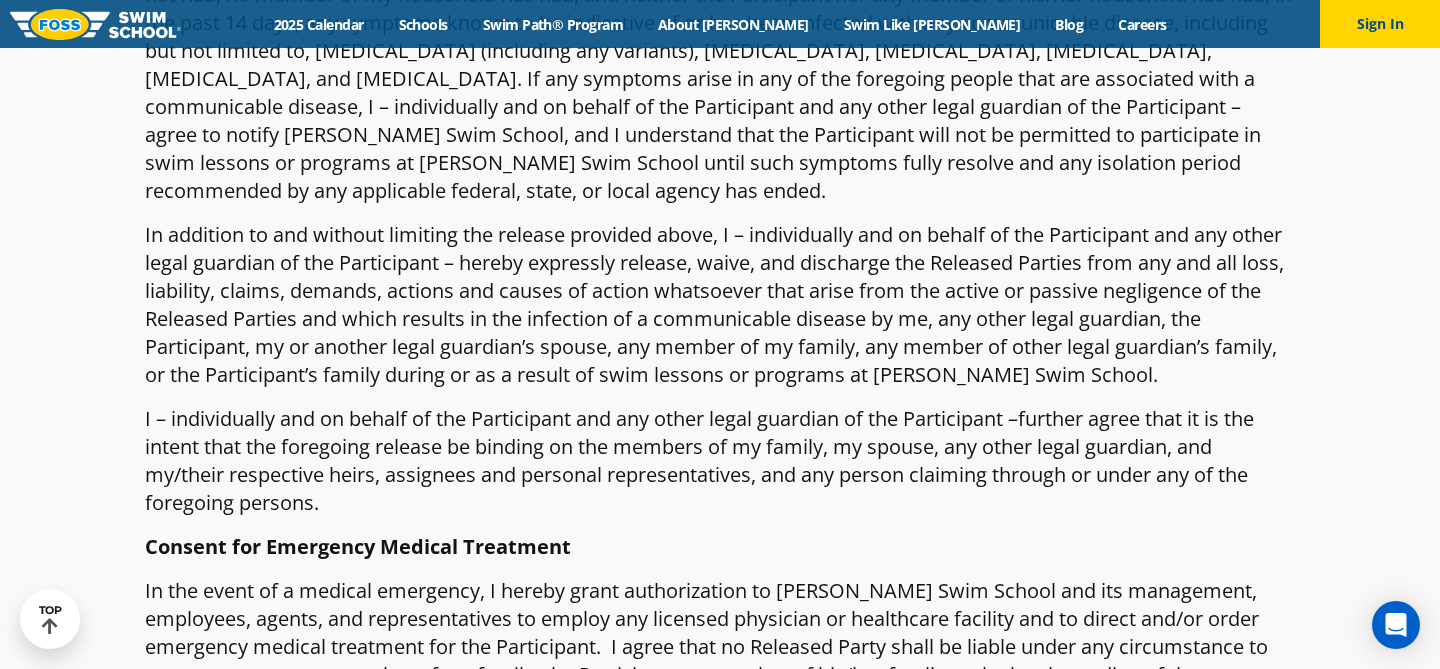 scroll, scrollTop: 4106, scrollLeft: 0, axis: vertical 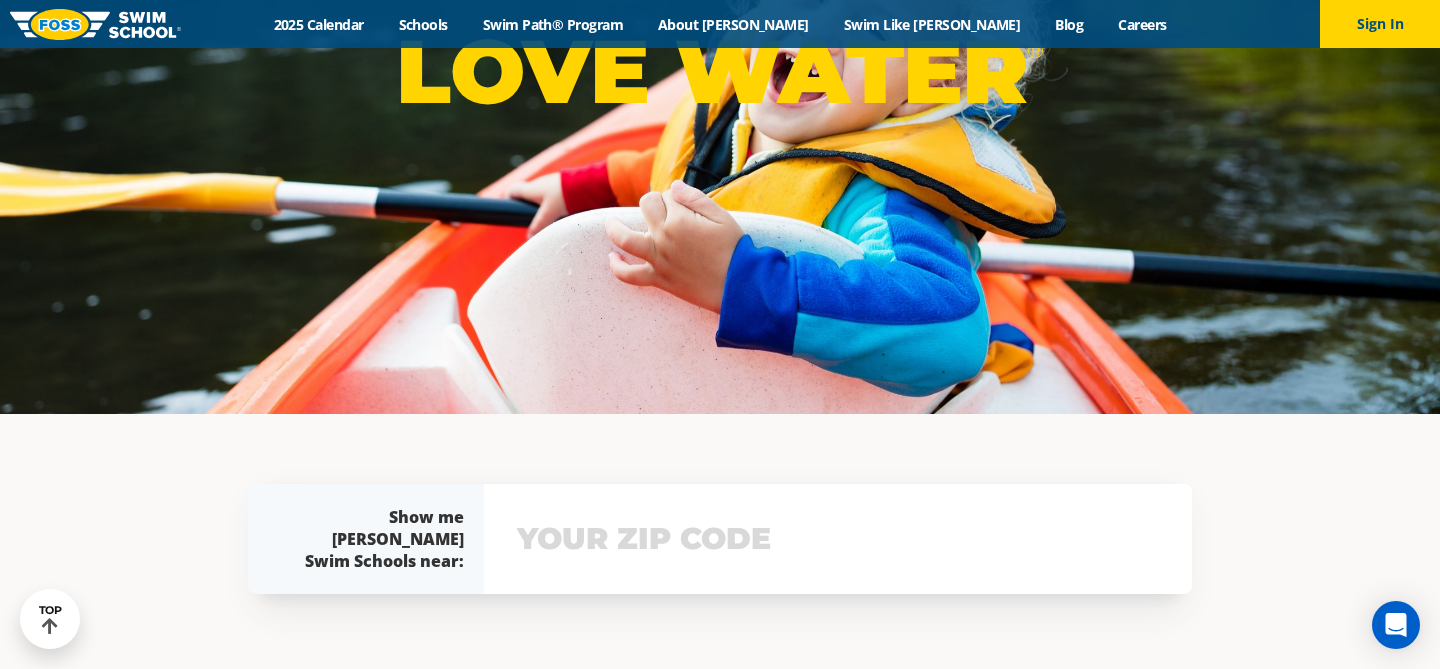 click at bounding box center [838, 539] 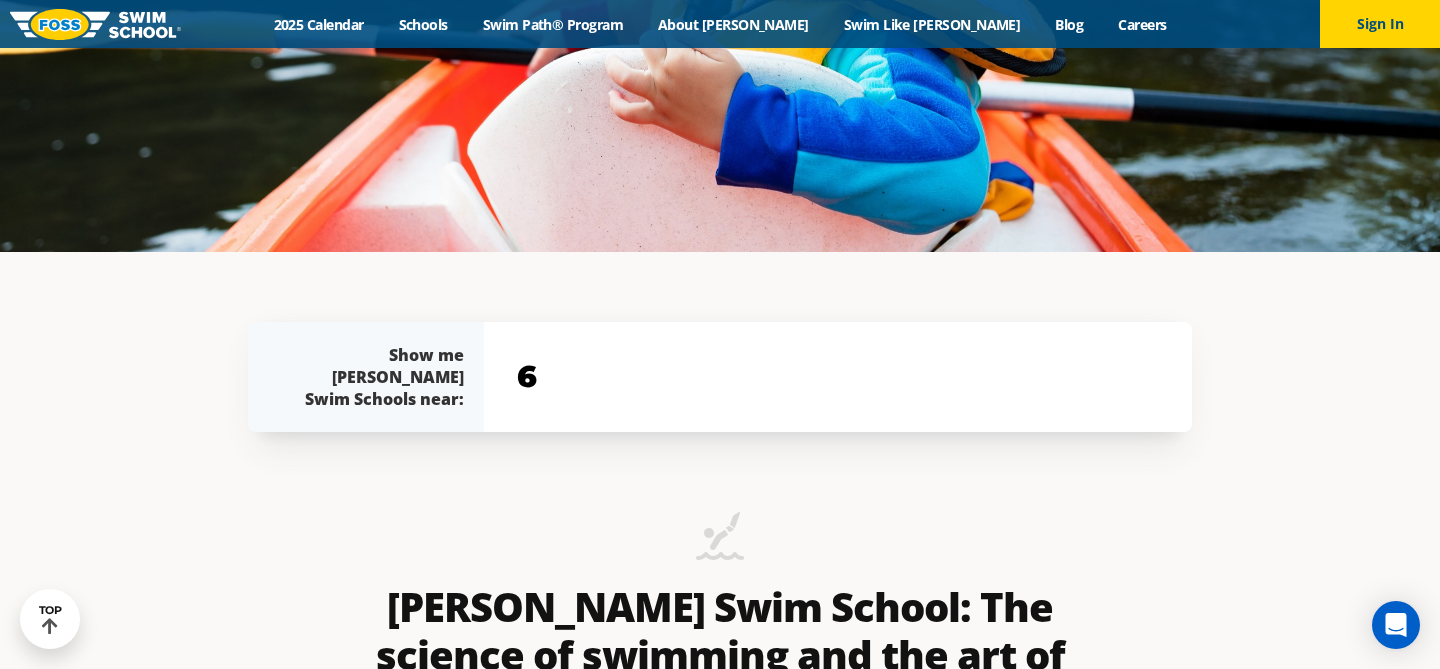 scroll, scrollTop: 639, scrollLeft: 0, axis: vertical 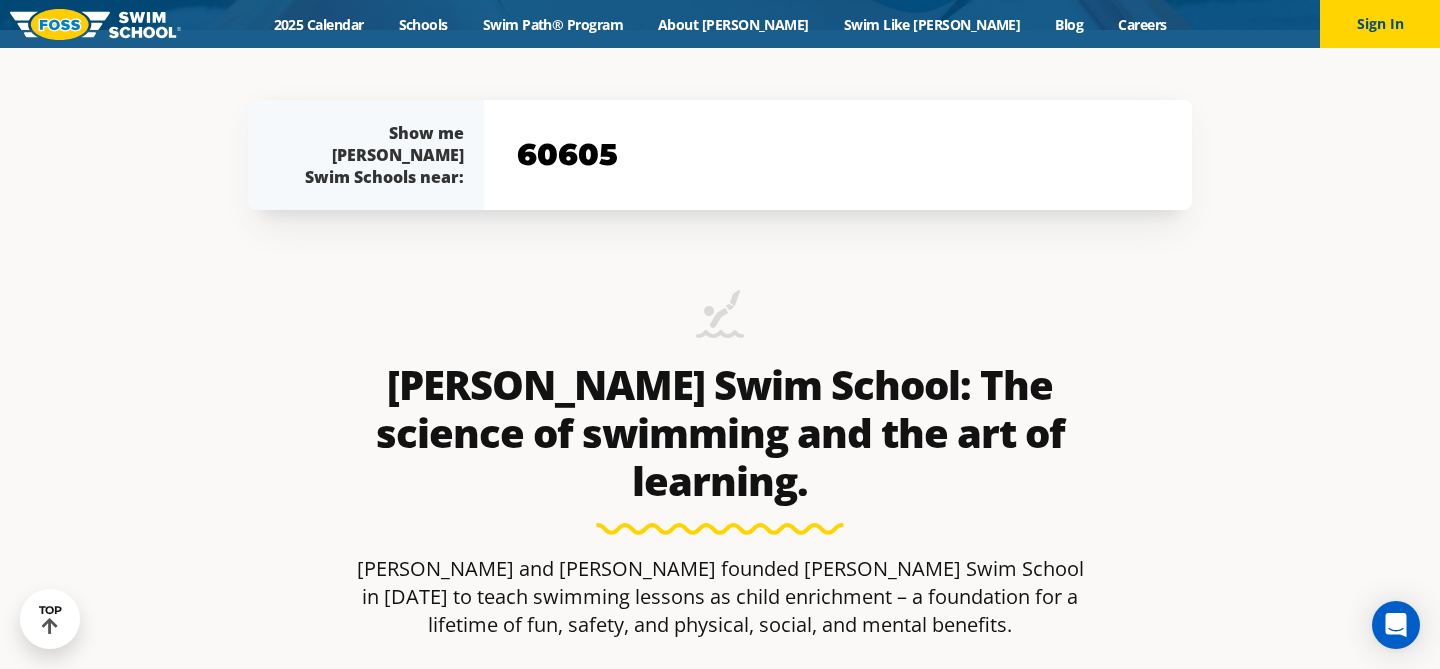 type on "60605" 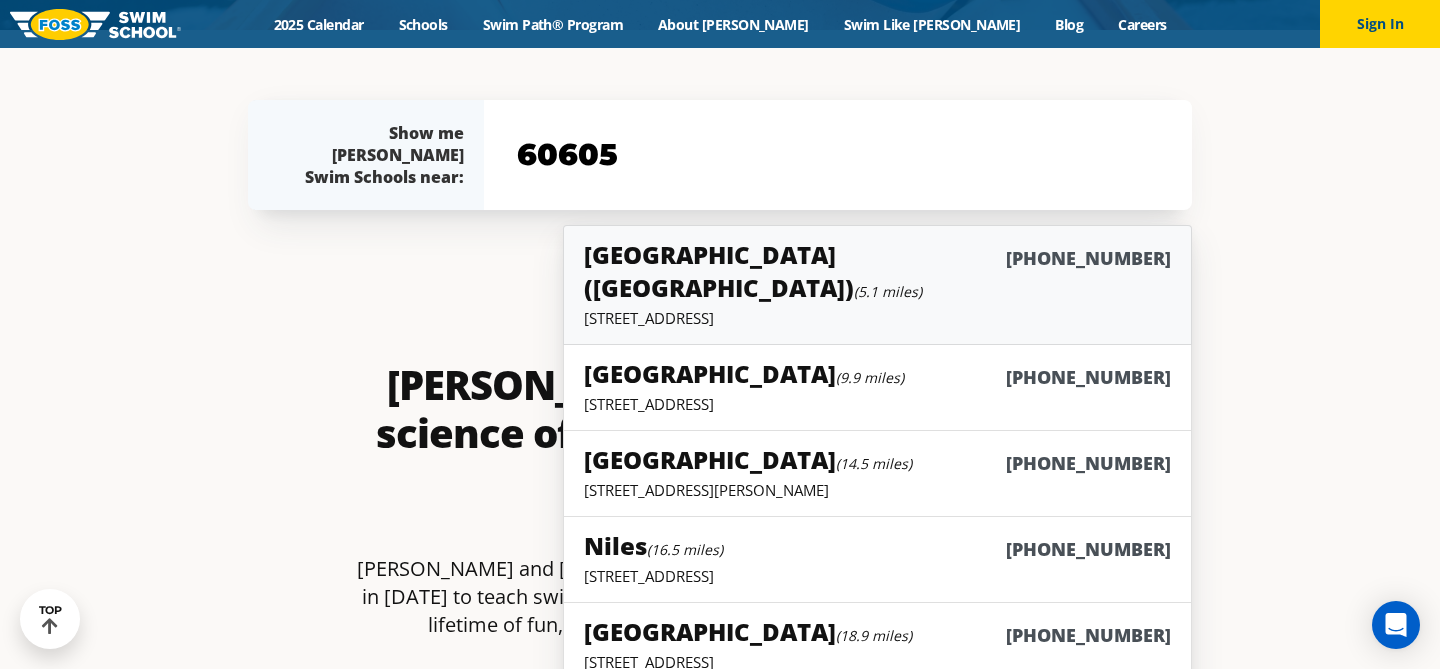 click on "Chicago (Lakeview)  (5.1 miles)" at bounding box center (795, 271) 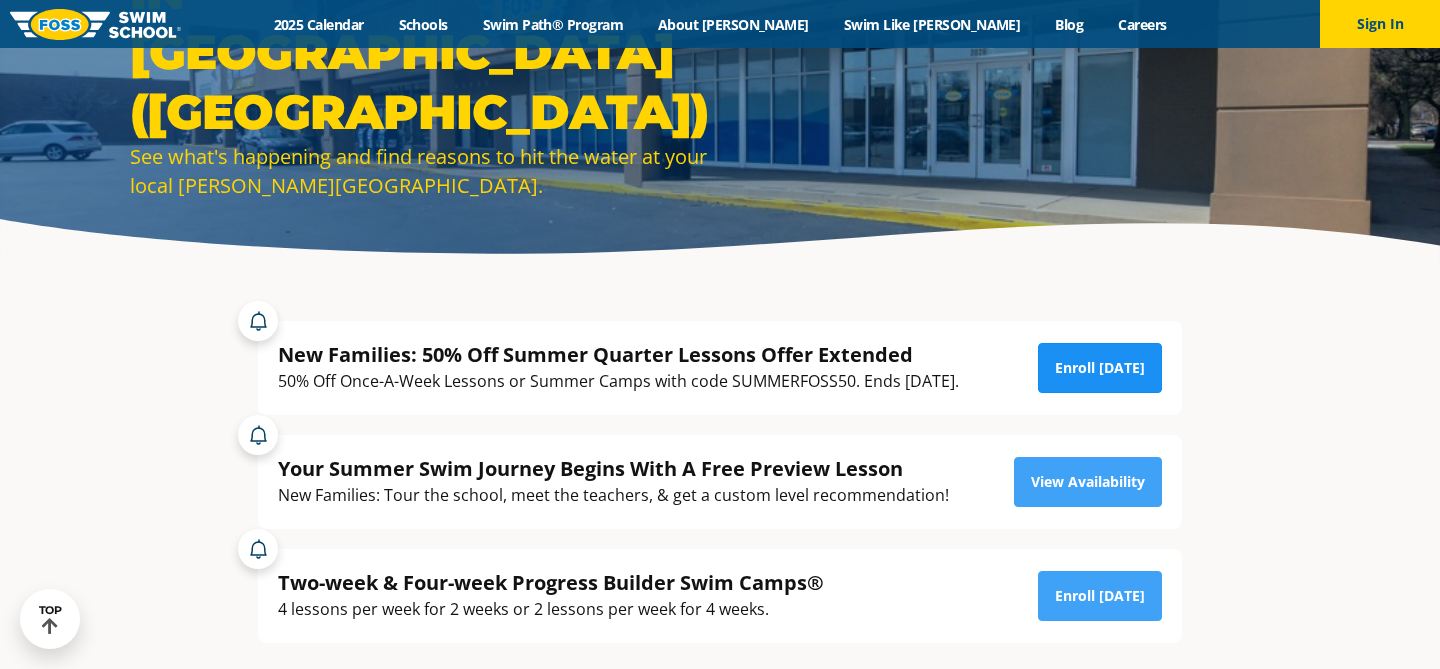 scroll, scrollTop: 198, scrollLeft: 0, axis: vertical 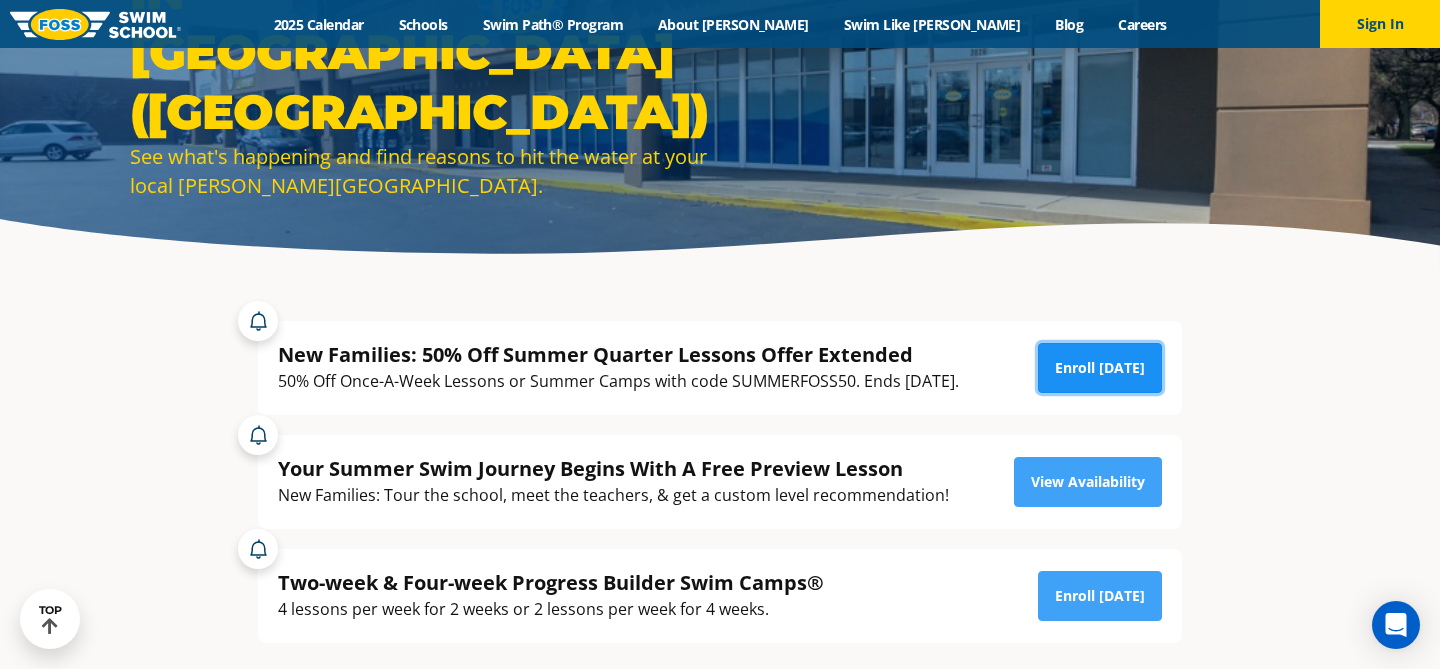 click on "Enroll [DATE]" at bounding box center [1100, 368] 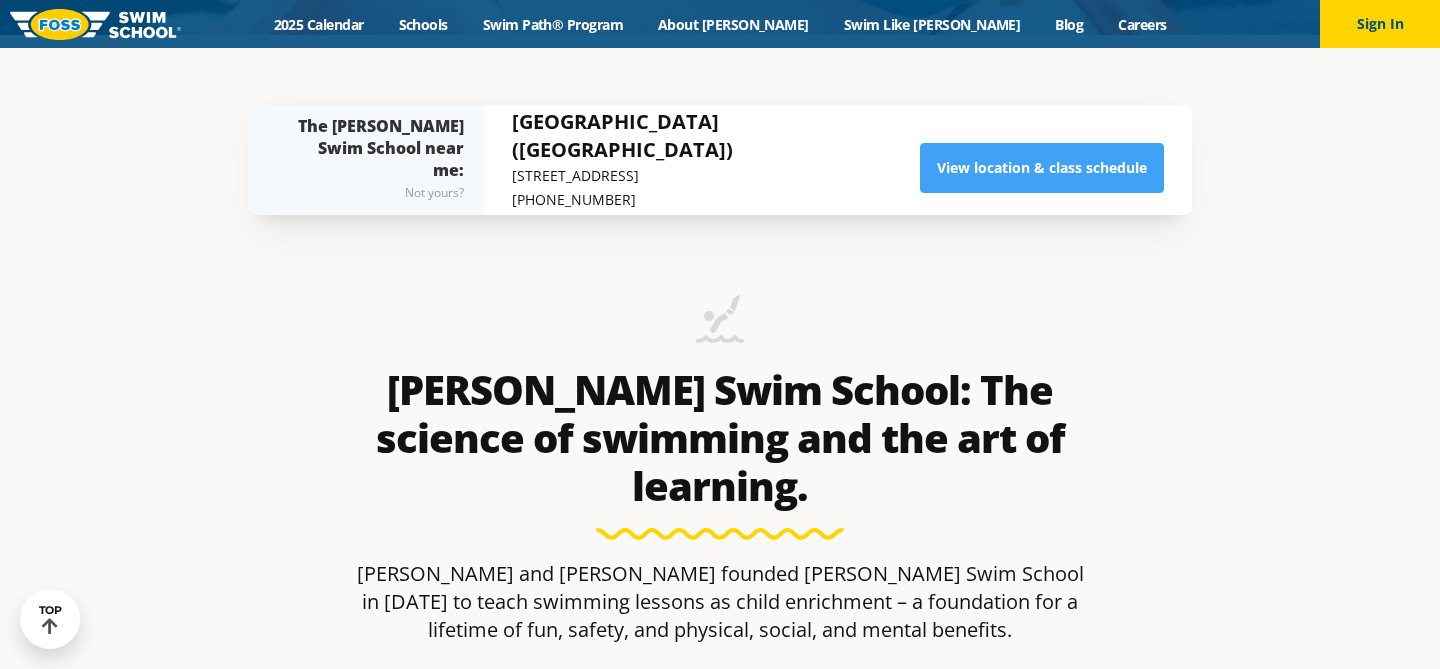 scroll, scrollTop: 634, scrollLeft: 0, axis: vertical 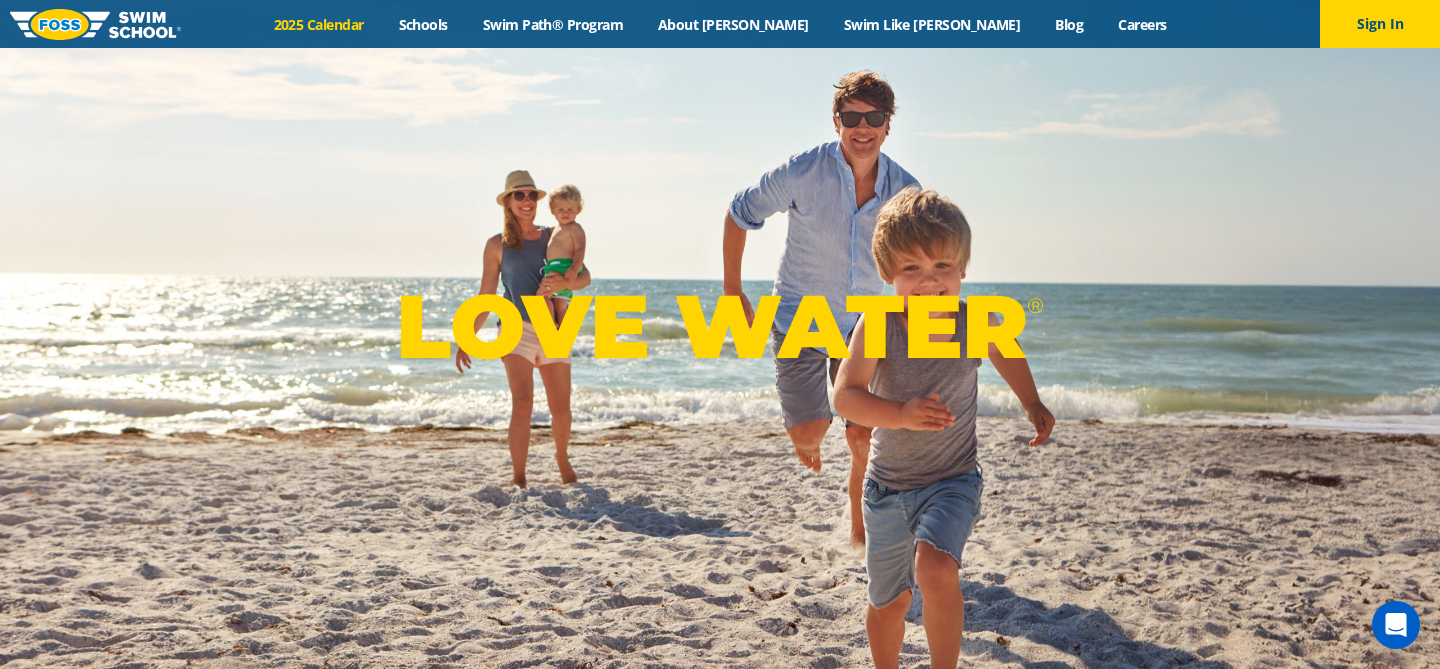 click on "2025 Calendar" at bounding box center (318, 24) 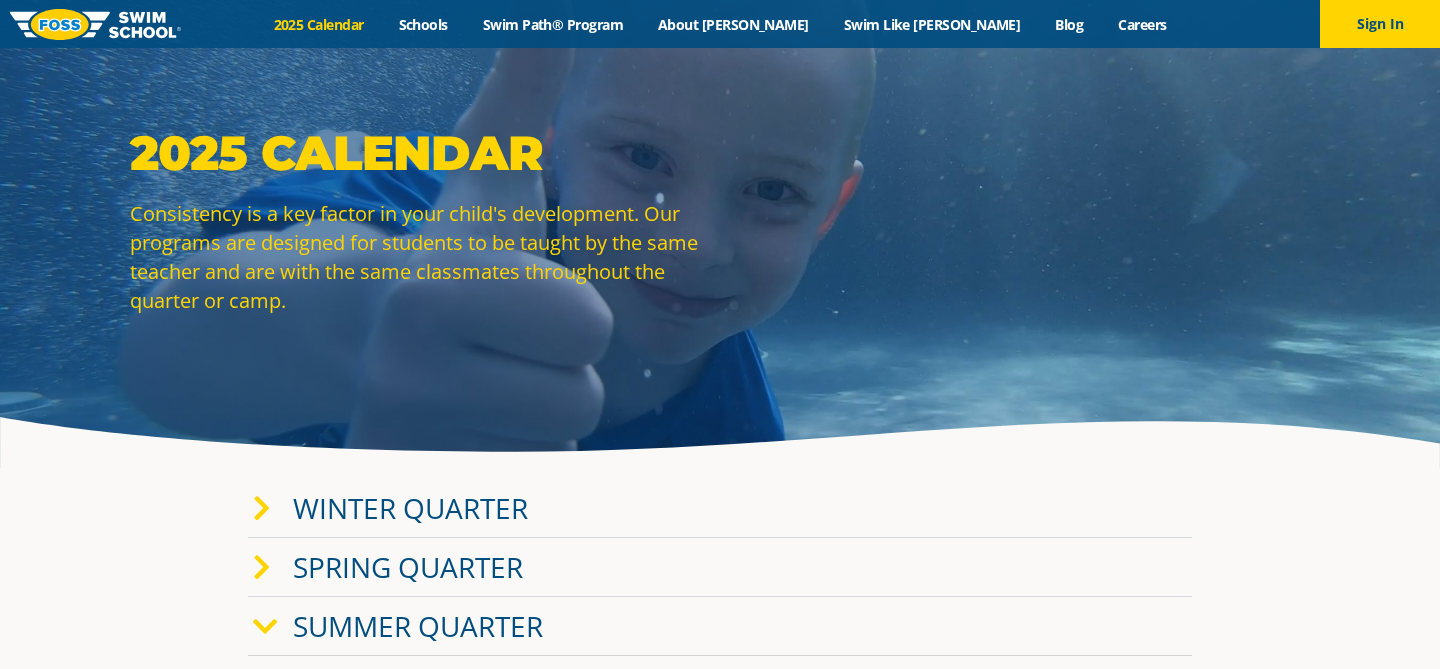 scroll, scrollTop: 418, scrollLeft: 0, axis: vertical 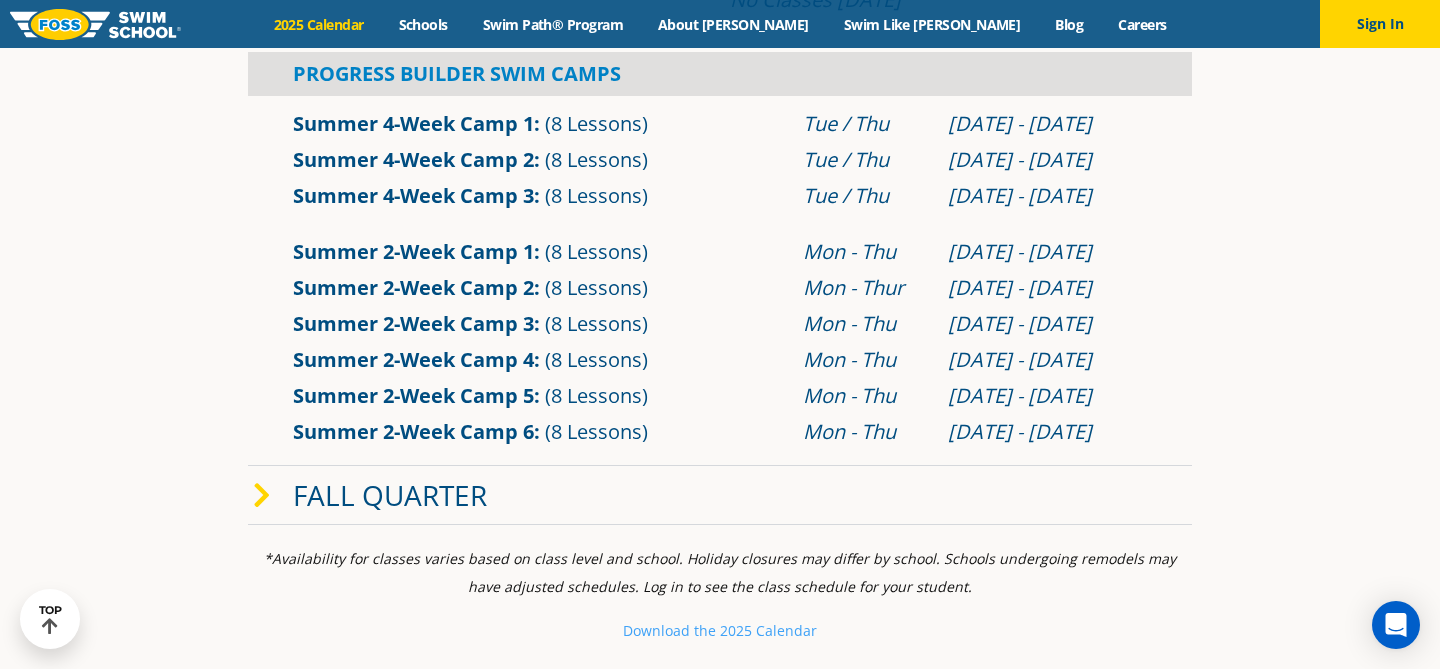 click at bounding box center [262, 496] 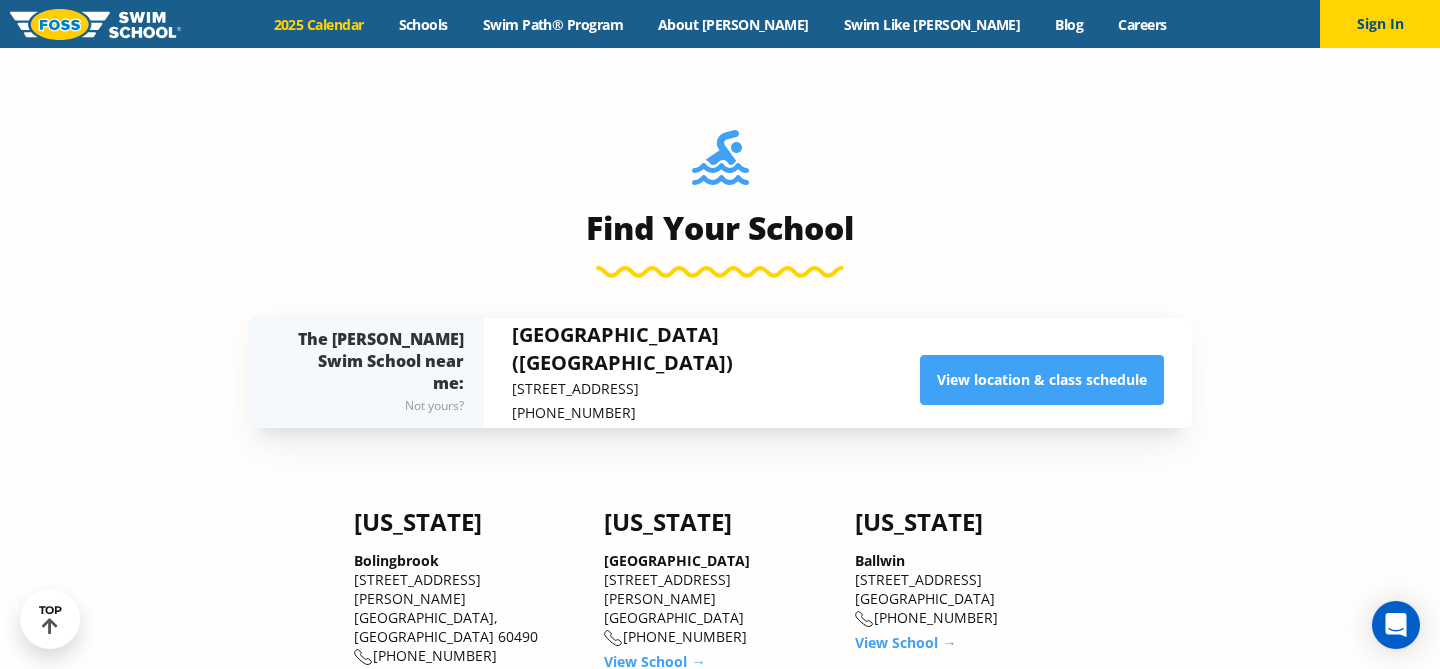scroll, scrollTop: 2070, scrollLeft: 0, axis: vertical 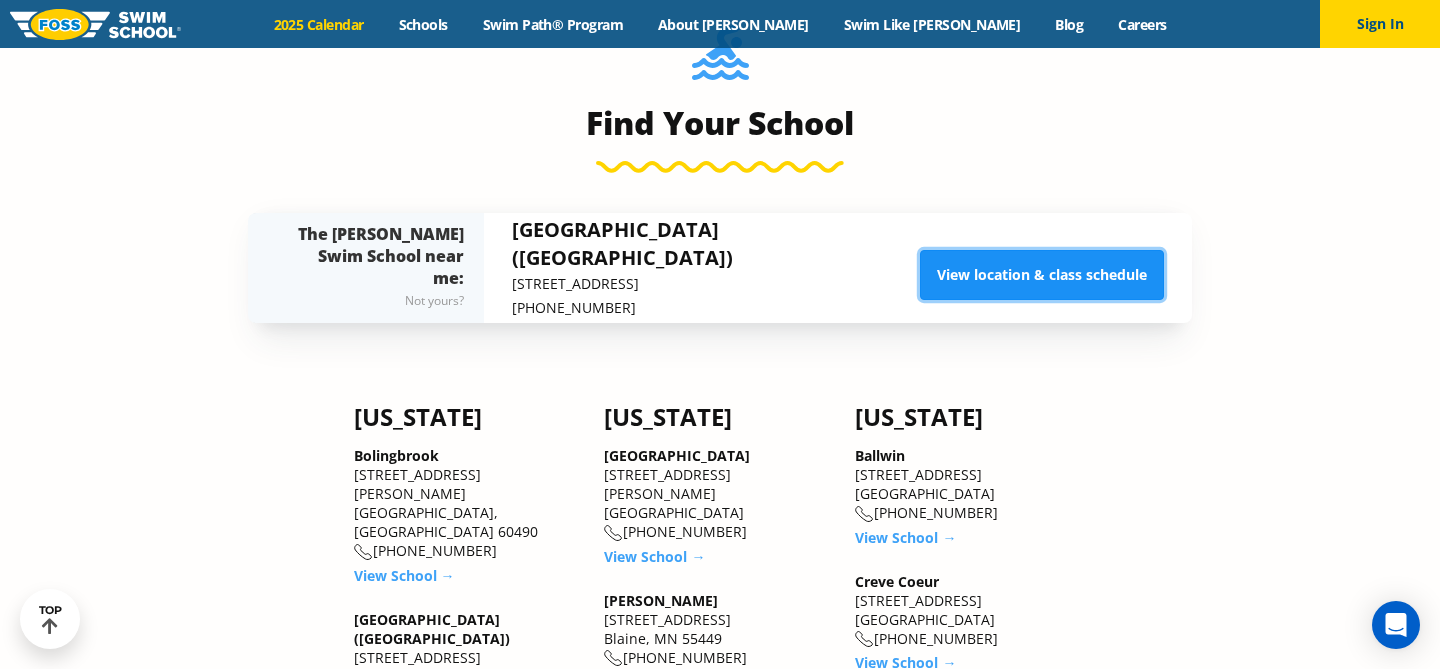 click on "View location & class schedule" at bounding box center [1042, 275] 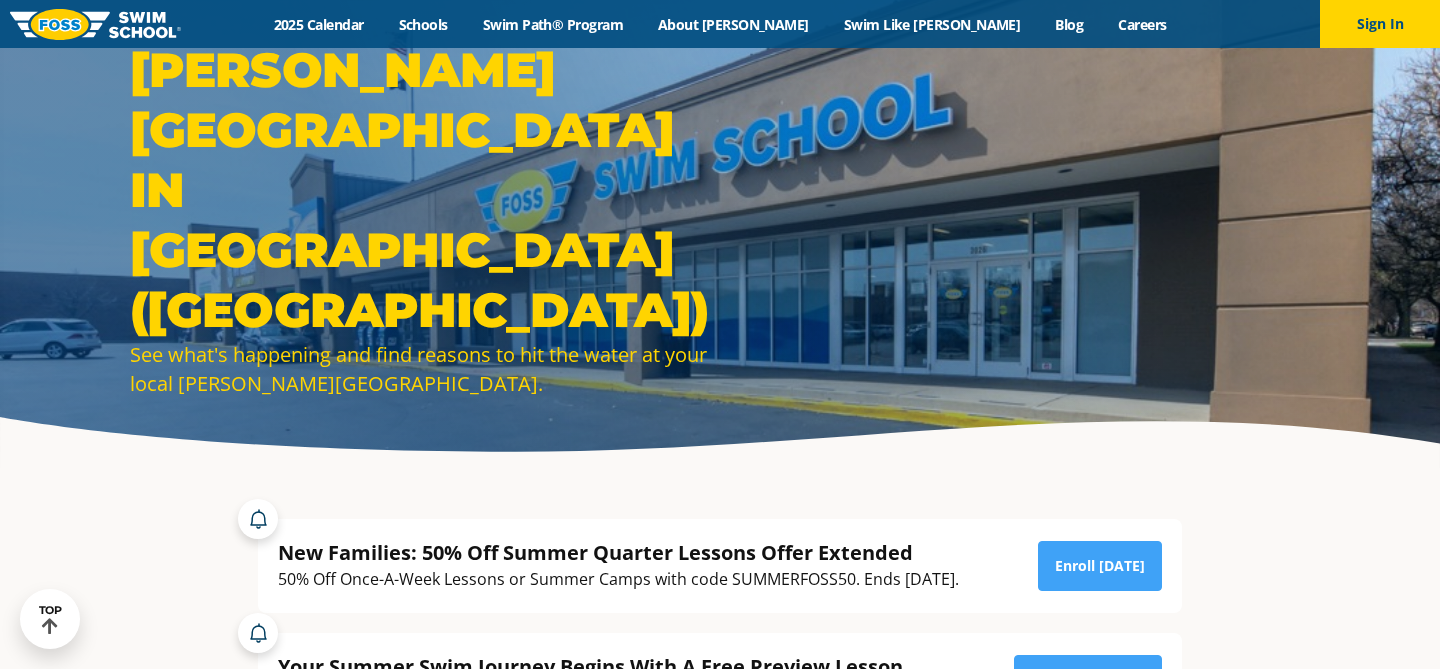 scroll, scrollTop: 372, scrollLeft: 0, axis: vertical 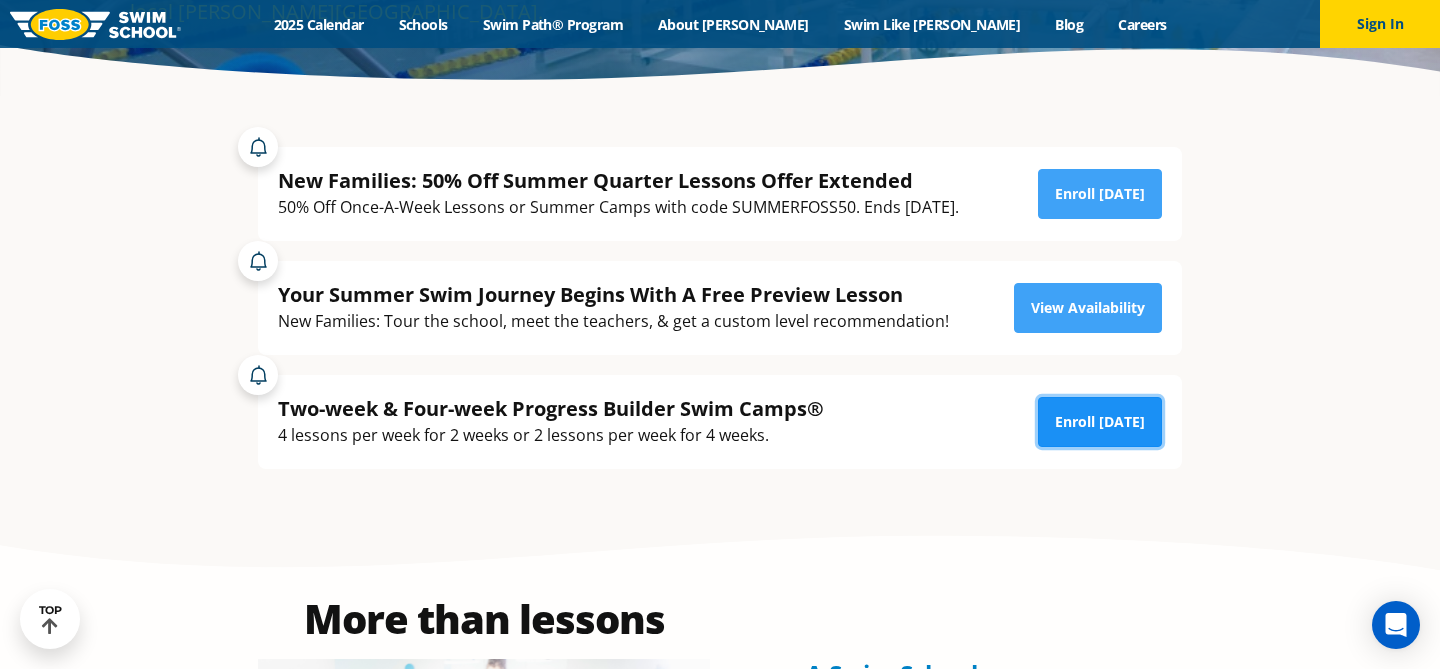 click on "Enroll [DATE]" at bounding box center (1100, 422) 